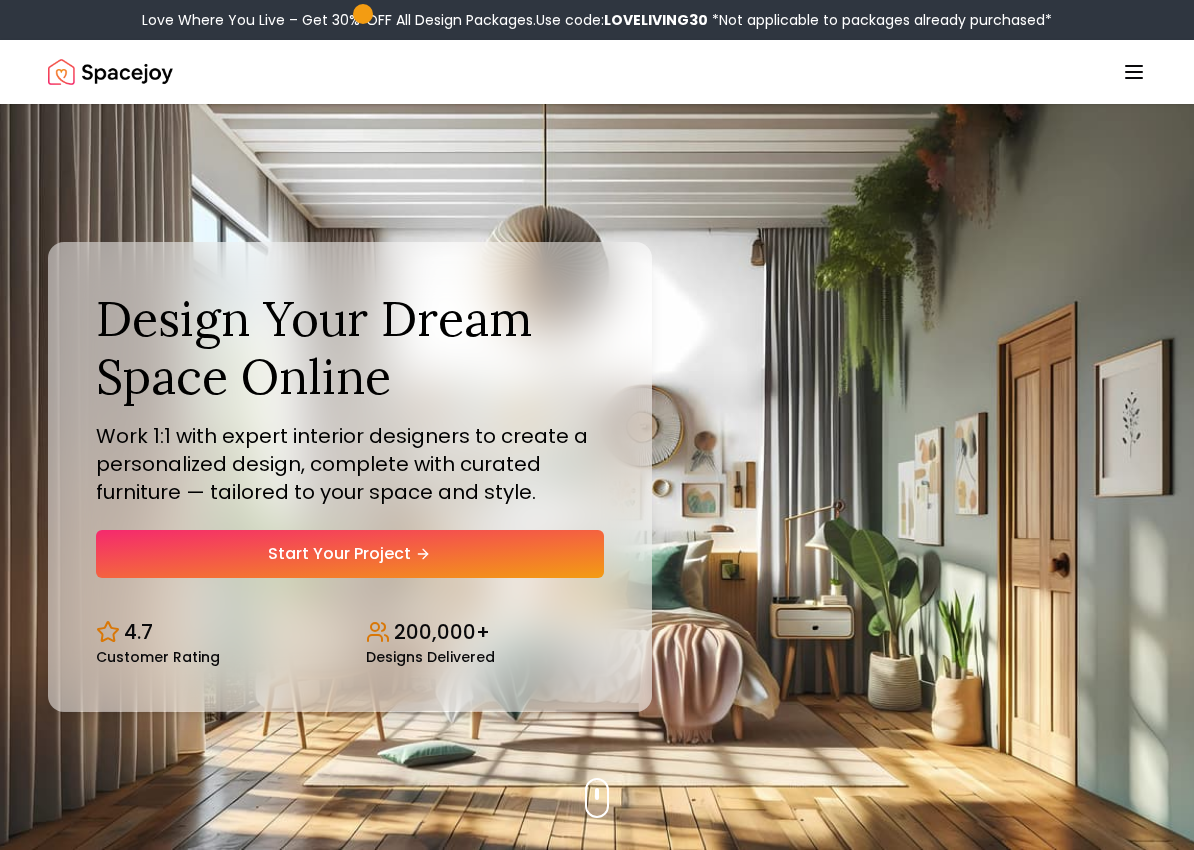 scroll, scrollTop: 0, scrollLeft: 0, axis: both 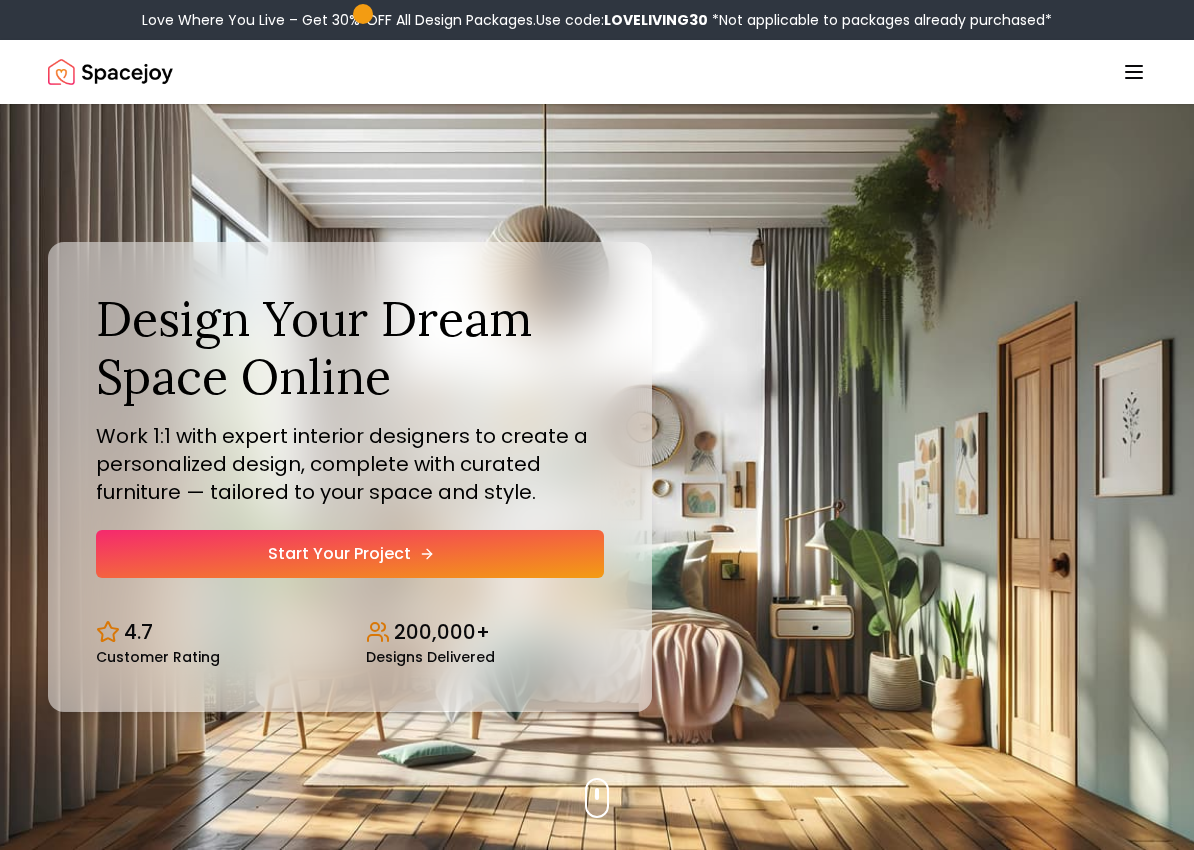 click on "Start Your Project" at bounding box center (350, 554) 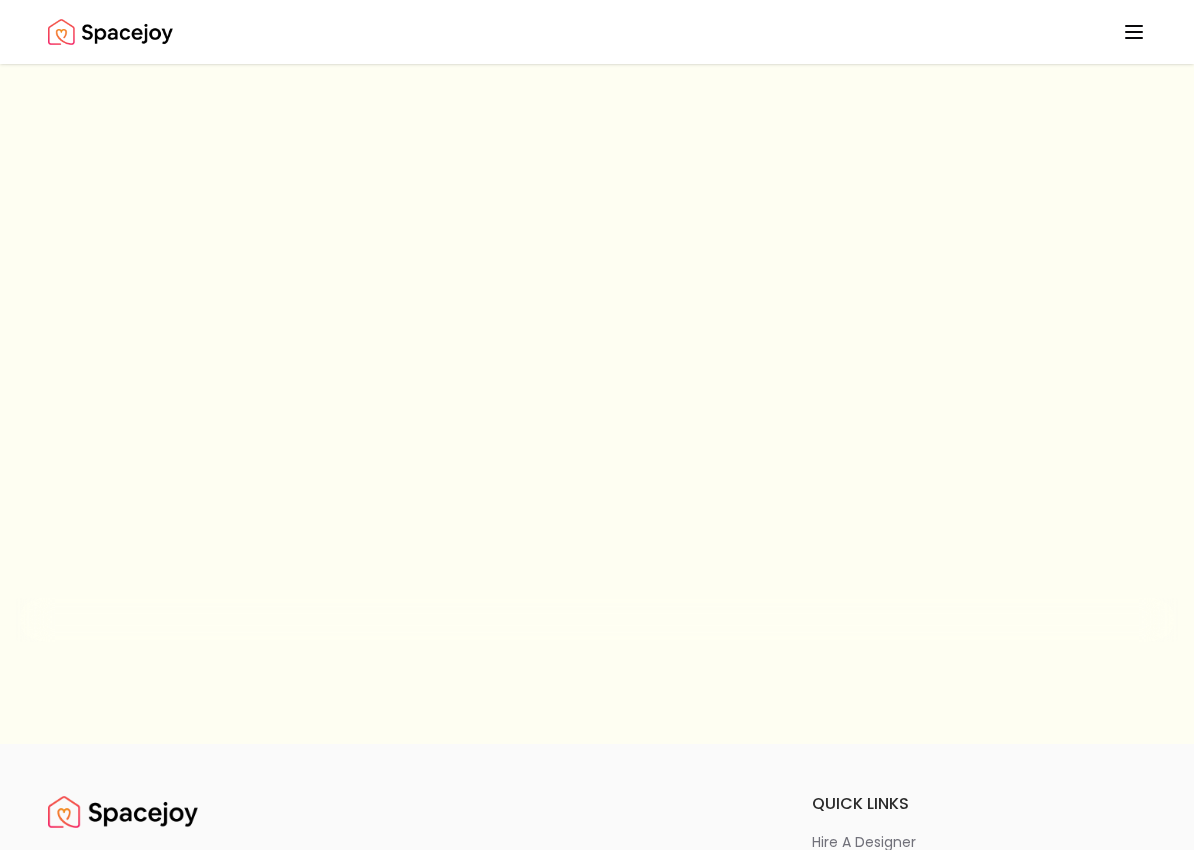 scroll, scrollTop: 0, scrollLeft: 0, axis: both 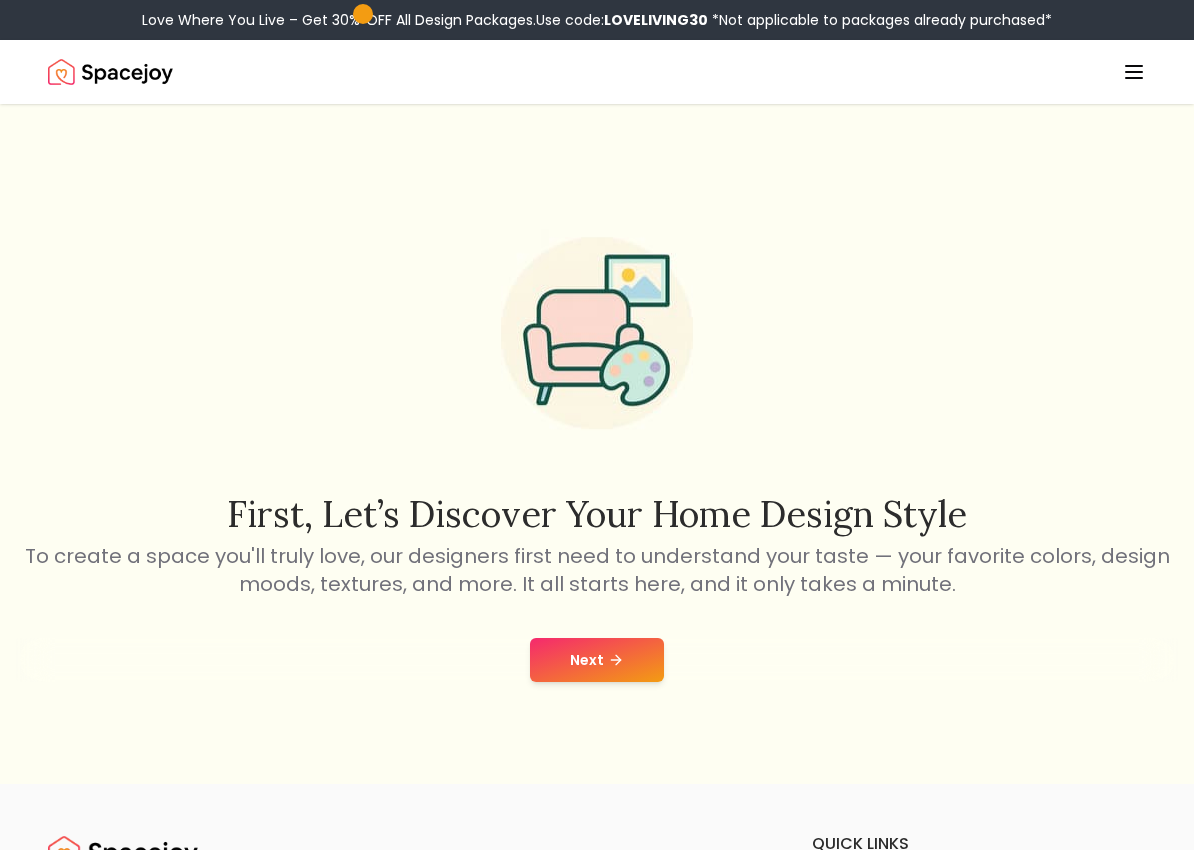 click on "Next" at bounding box center (597, 660) 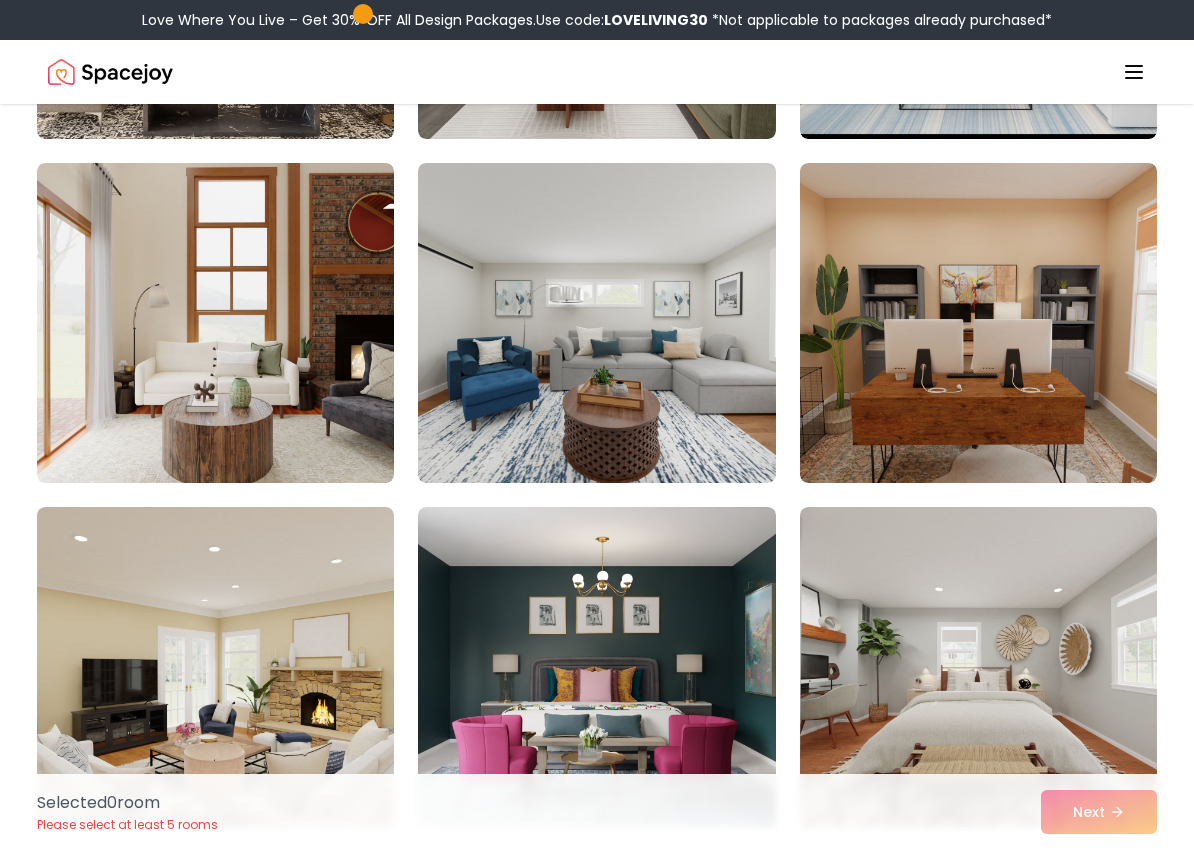 scroll, scrollTop: 3219, scrollLeft: 0, axis: vertical 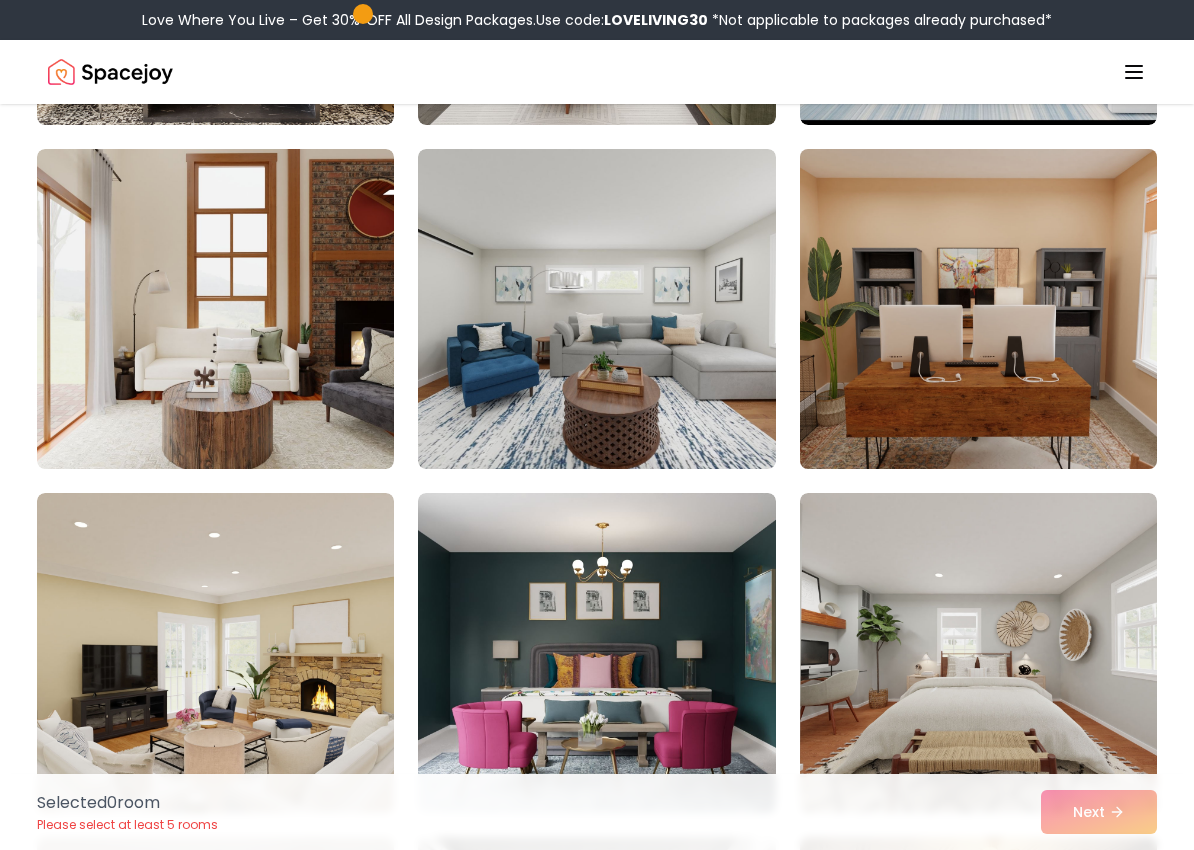 click at bounding box center (978, 309) 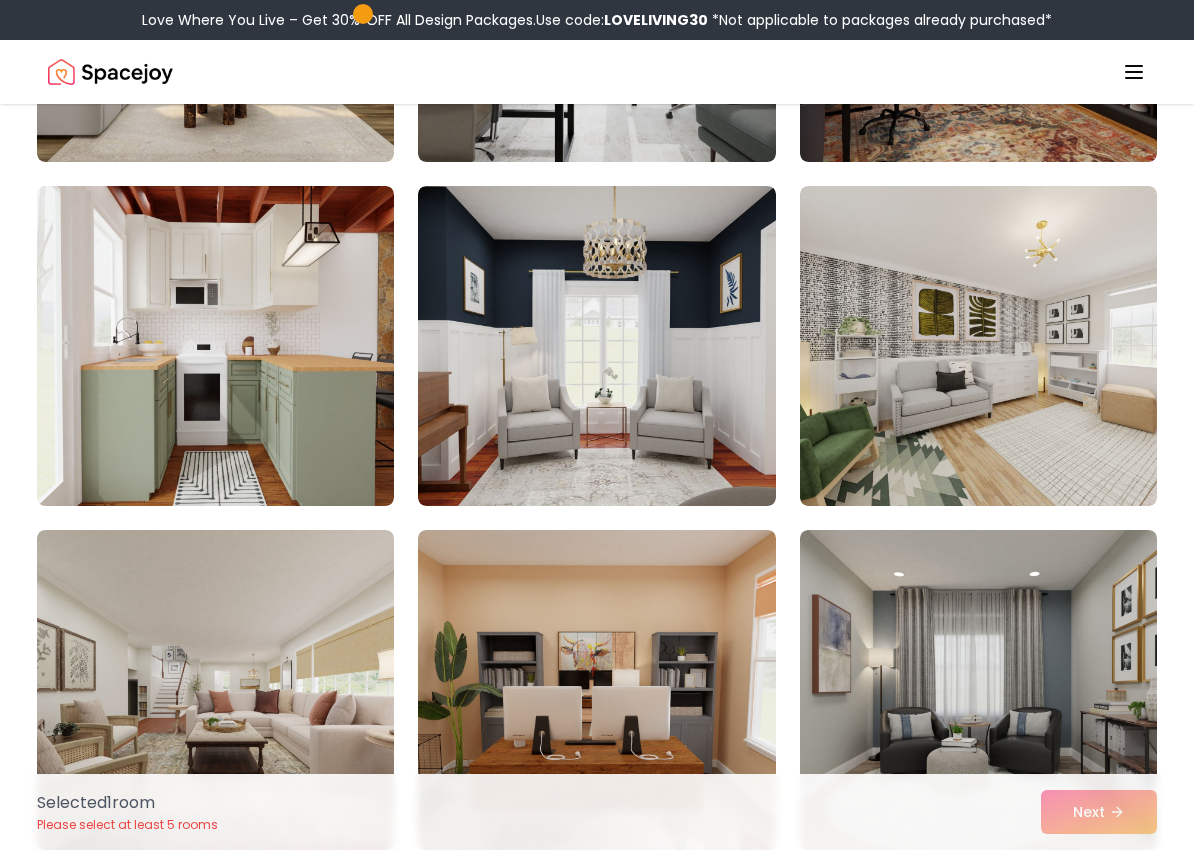 scroll, scrollTop: 4214, scrollLeft: 0, axis: vertical 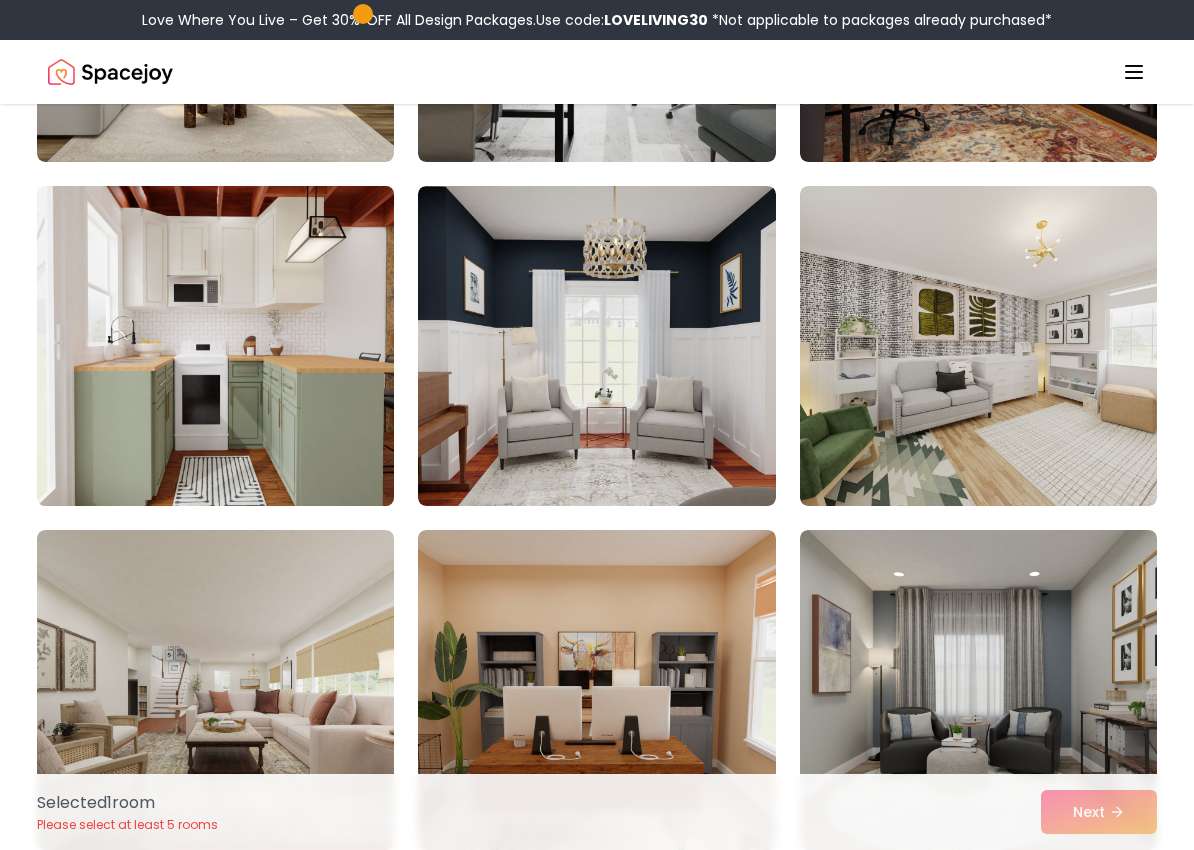 click at bounding box center [215, 346] 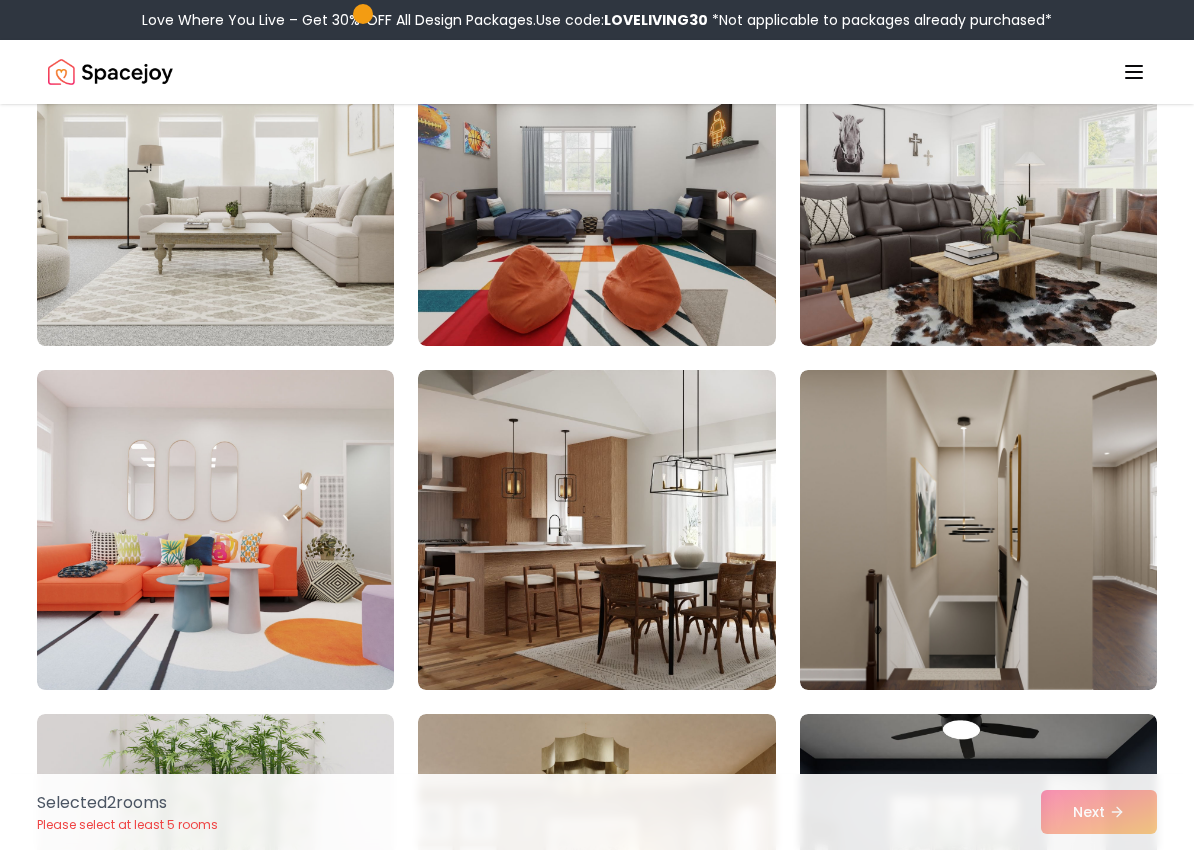 scroll, scrollTop: 5406, scrollLeft: 0, axis: vertical 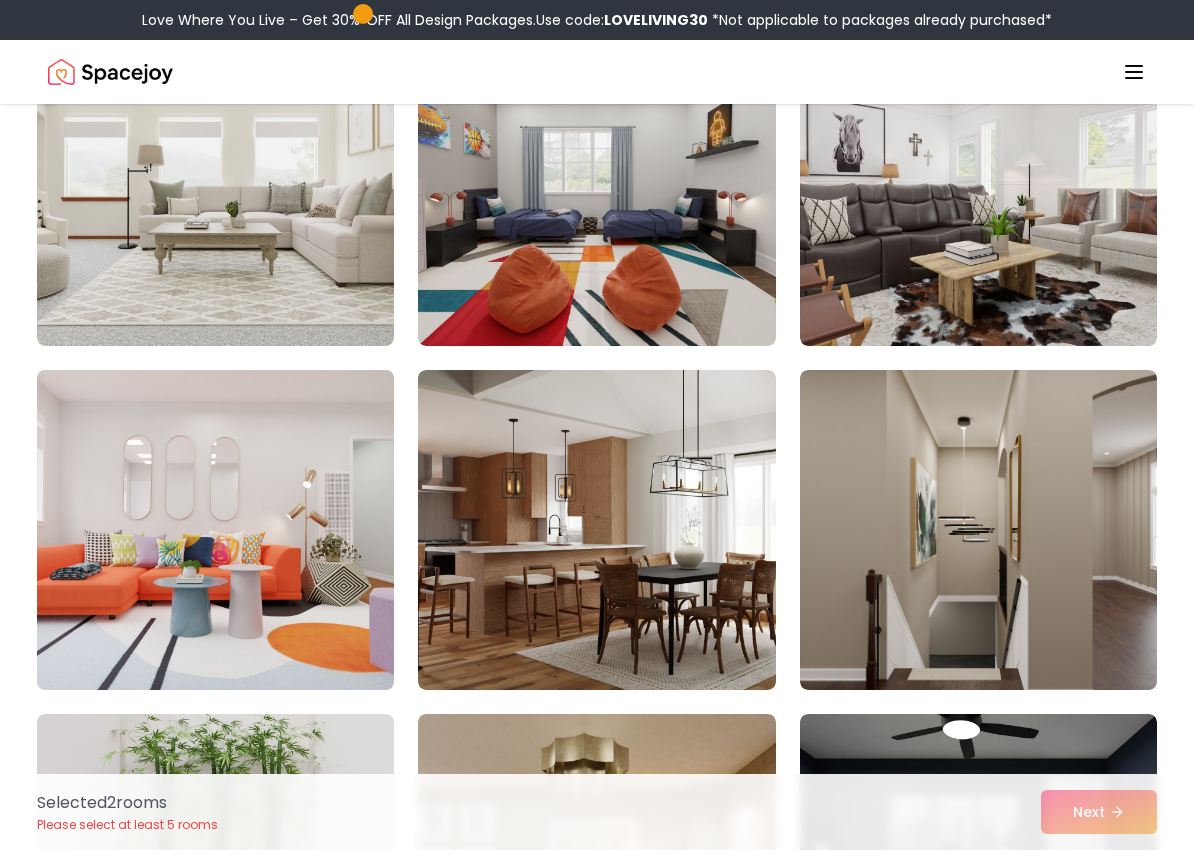 click at bounding box center (215, 530) 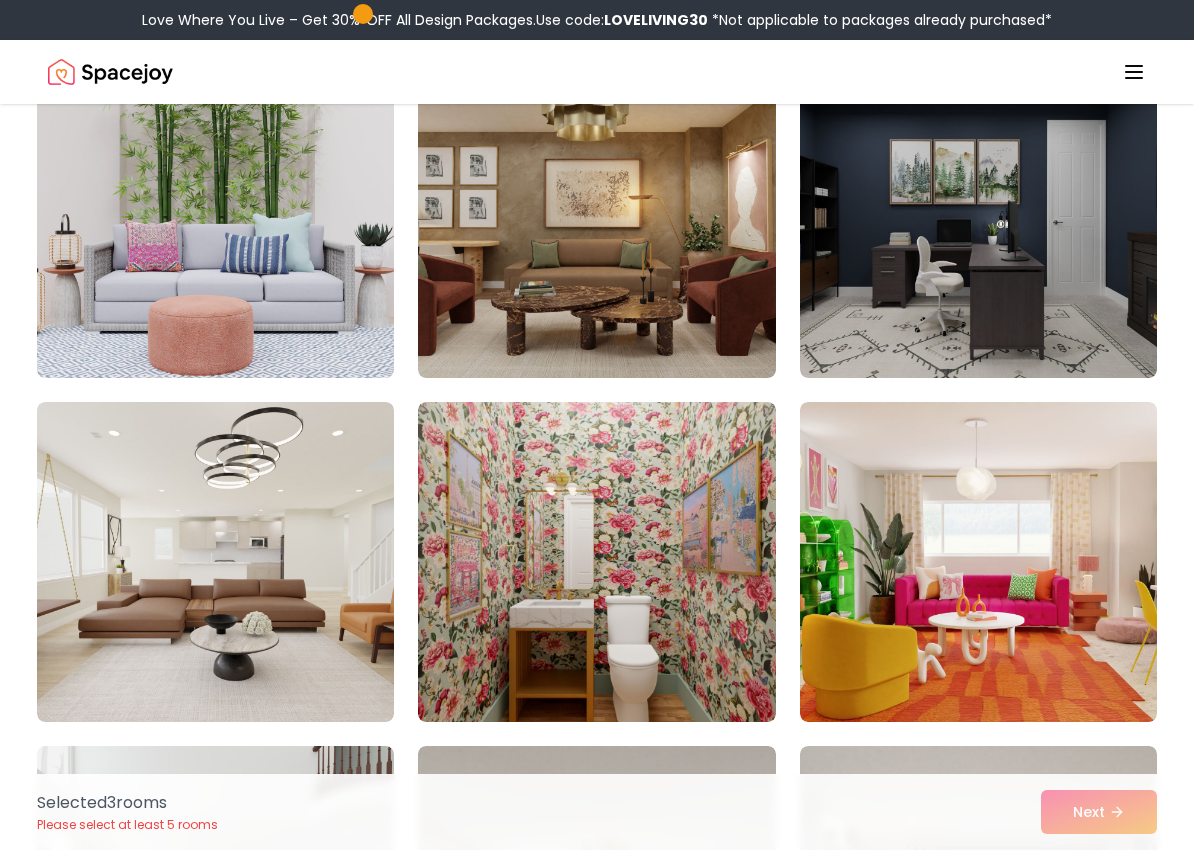 scroll, scrollTop: 6062, scrollLeft: 0, axis: vertical 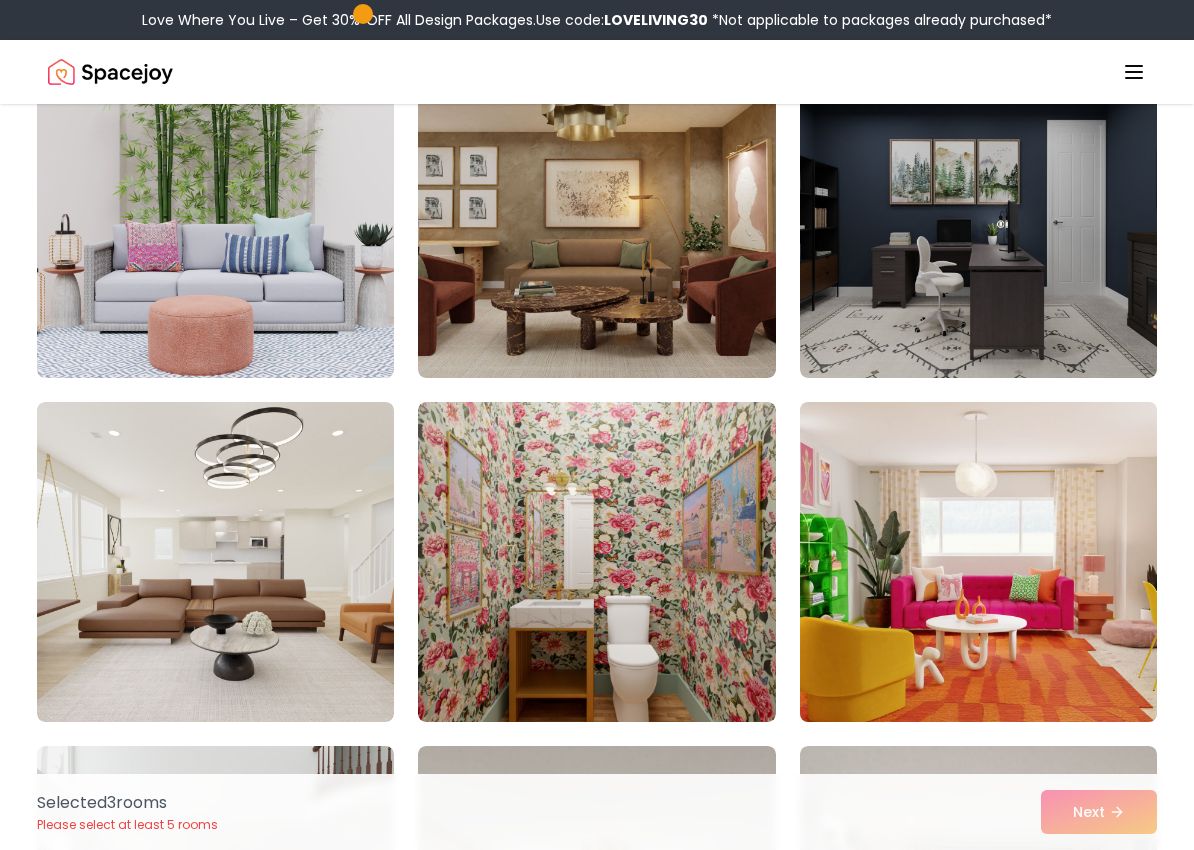 click at bounding box center [978, 562] 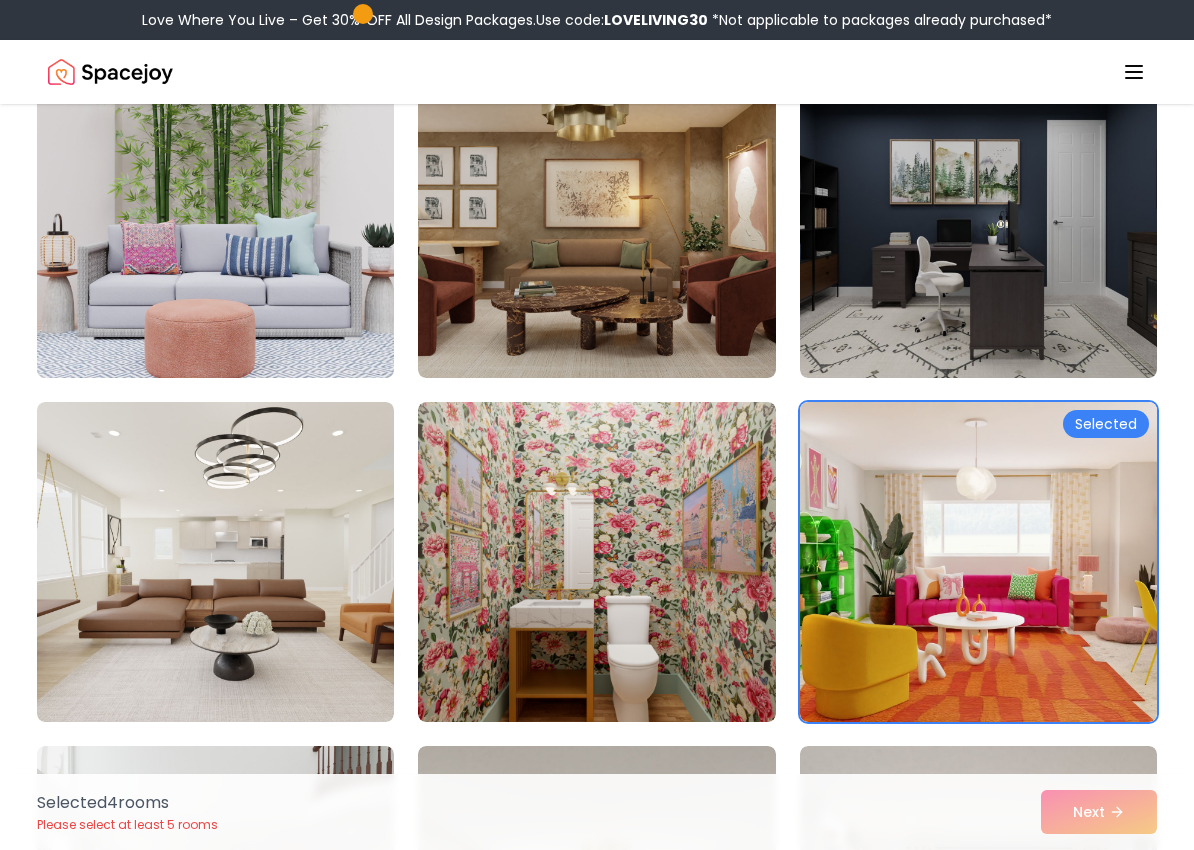 click at bounding box center [215, 218] 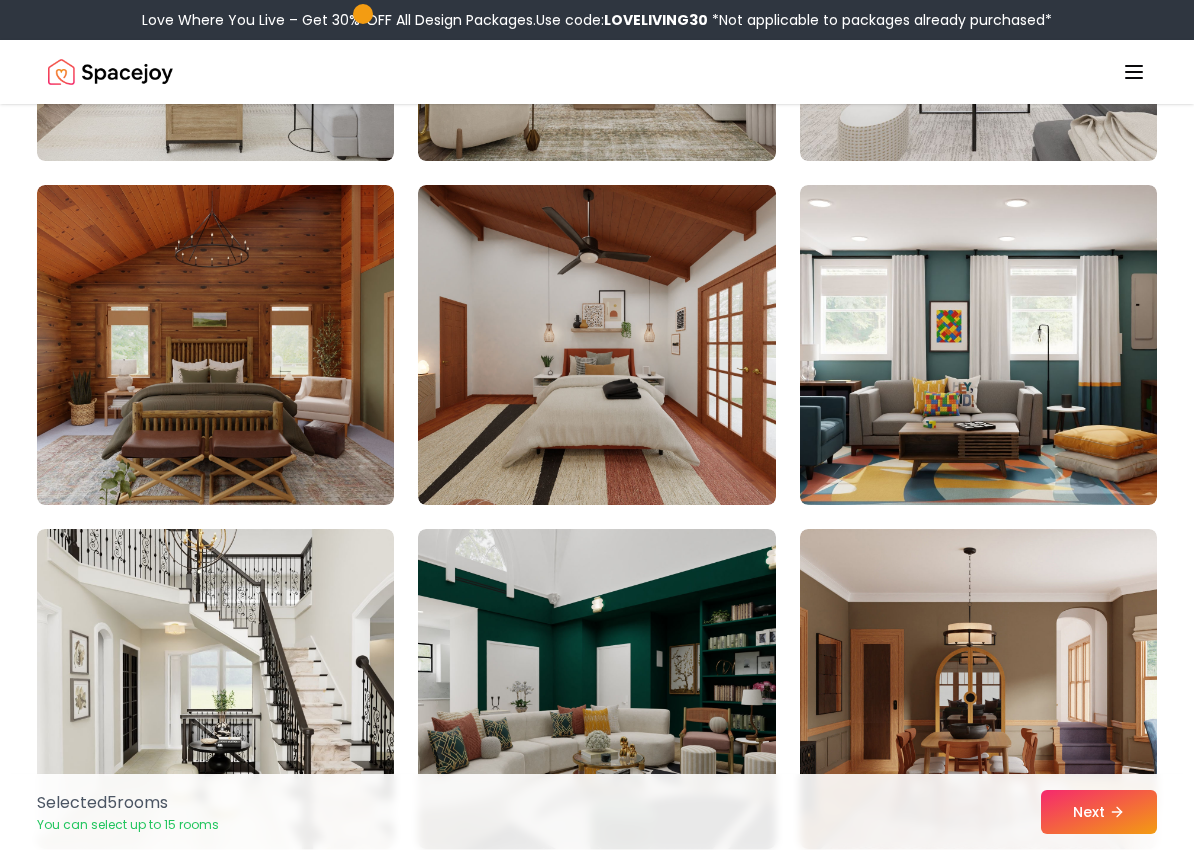 scroll, scrollTop: 6967, scrollLeft: 0, axis: vertical 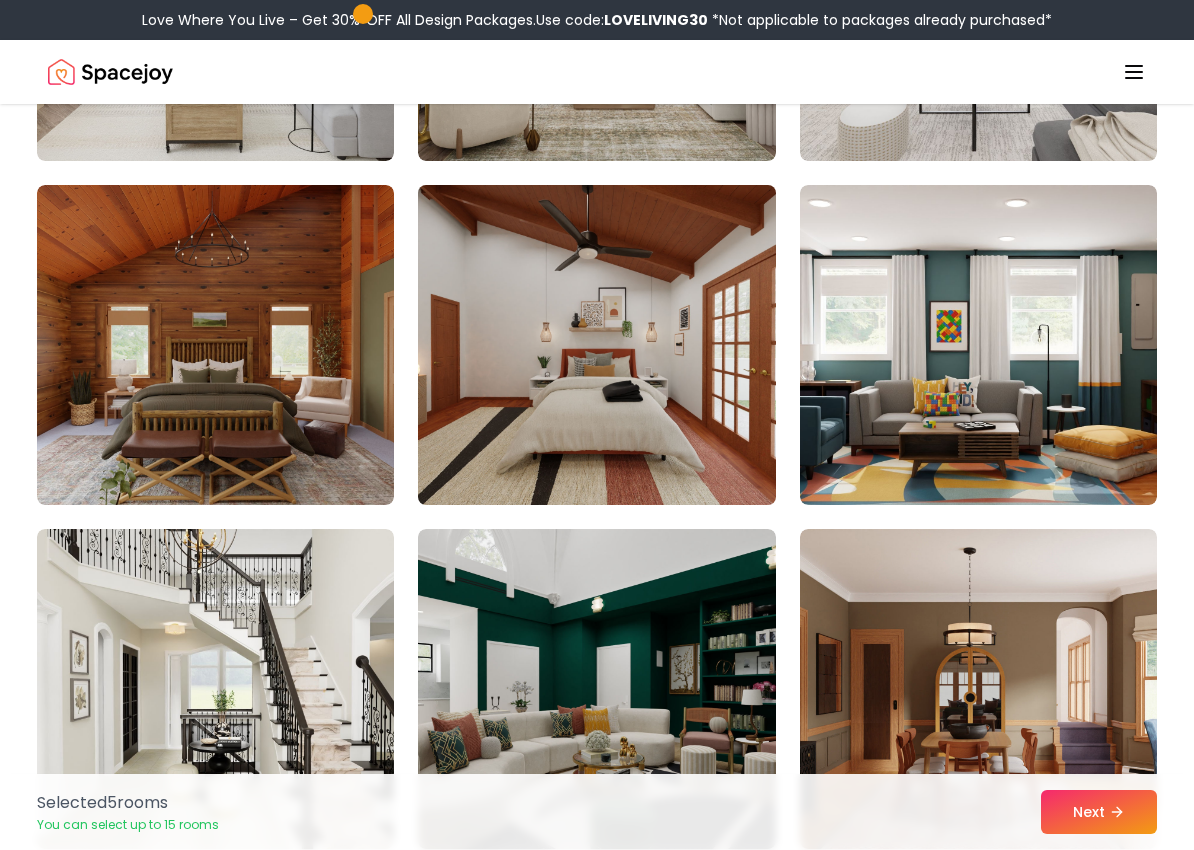 click at bounding box center (596, 345) 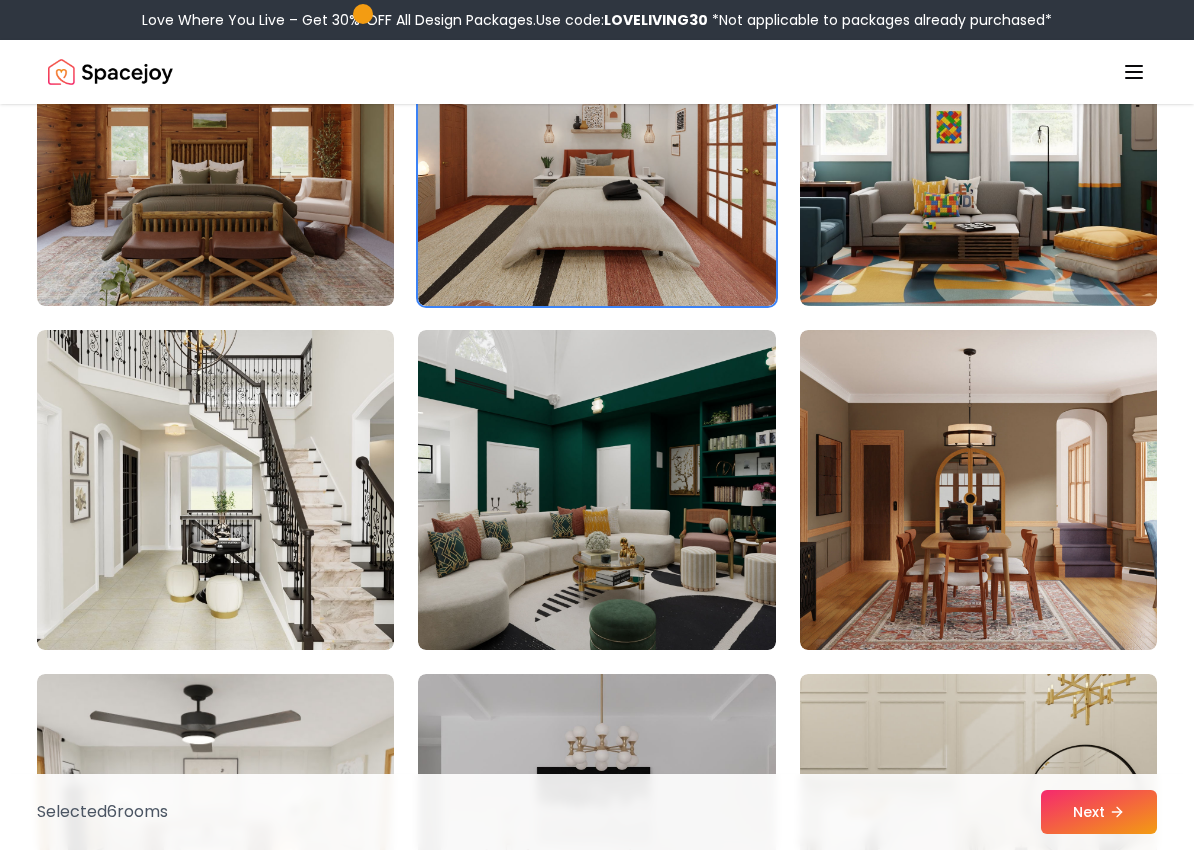 scroll, scrollTop: 7167, scrollLeft: 1, axis: both 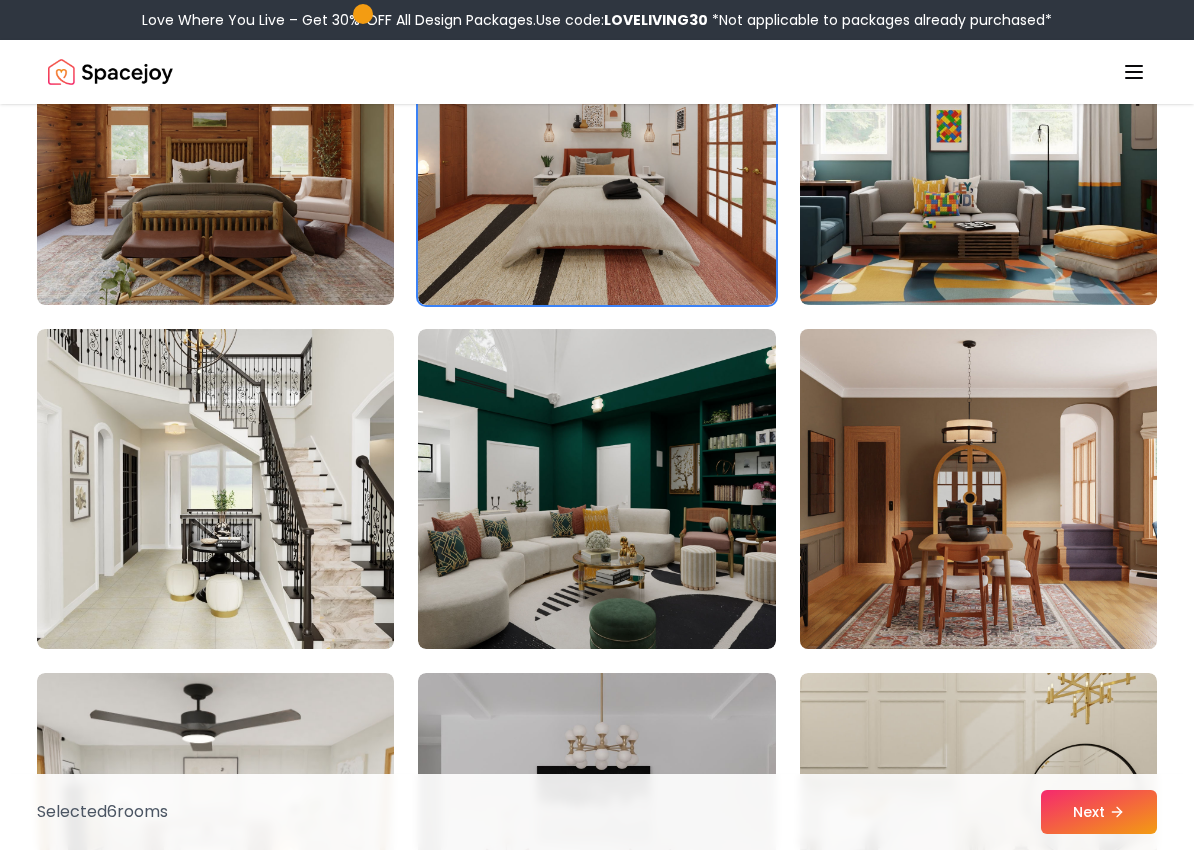 click at bounding box center (978, 489) 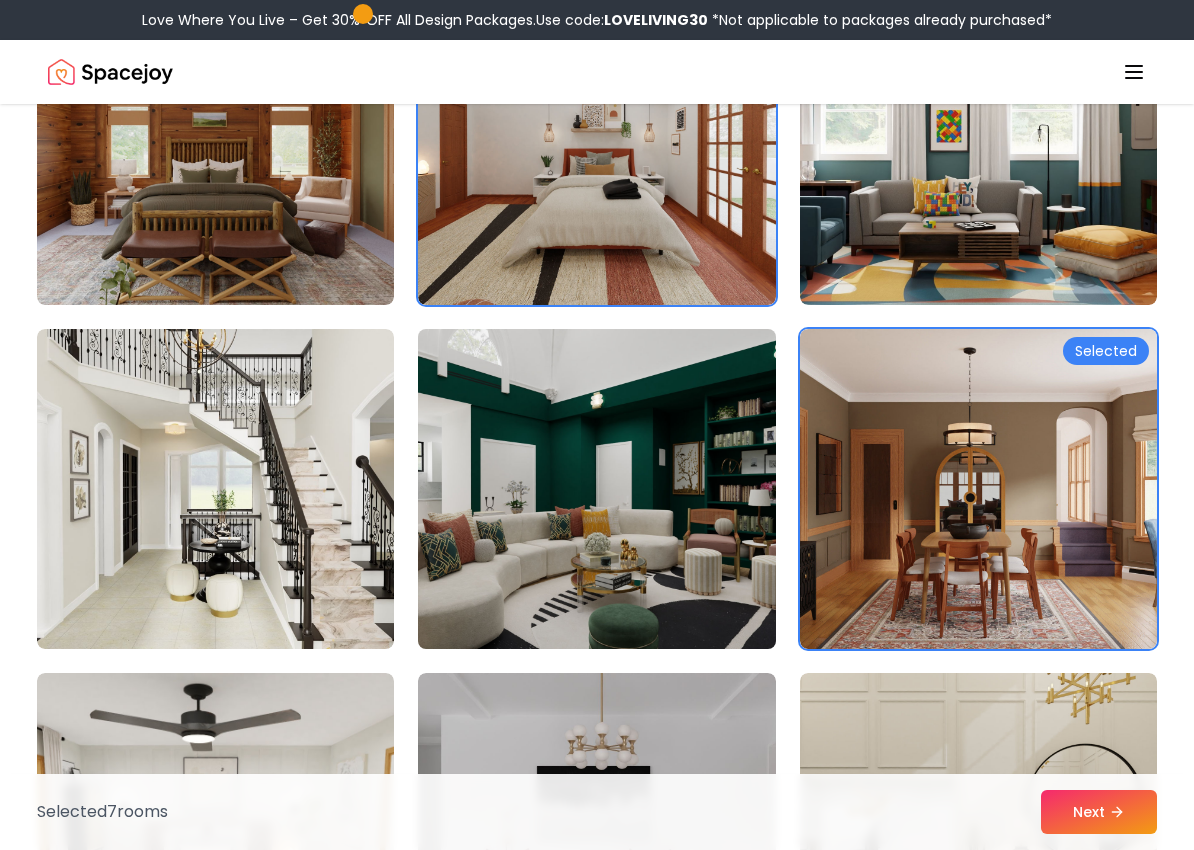 click at bounding box center [596, 489] 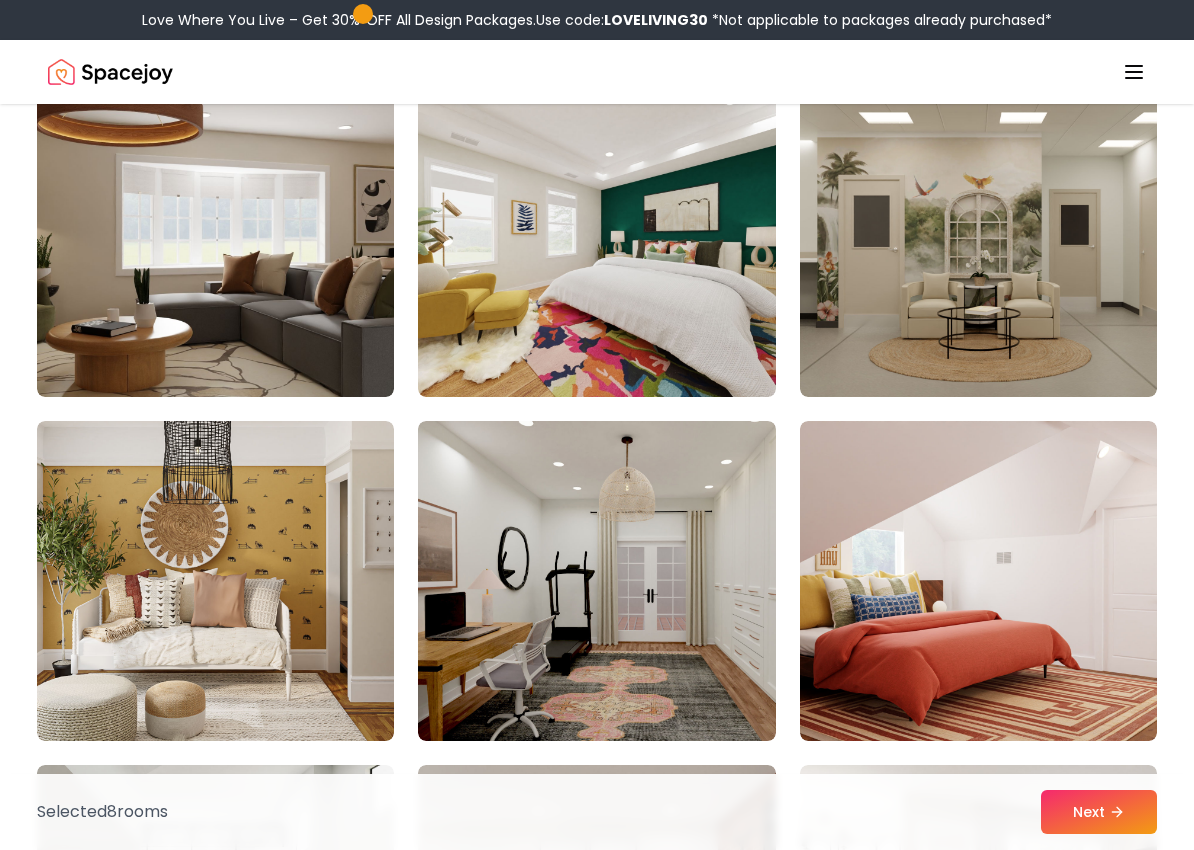 scroll, scrollTop: 9158, scrollLeft: 0, axis: vertical 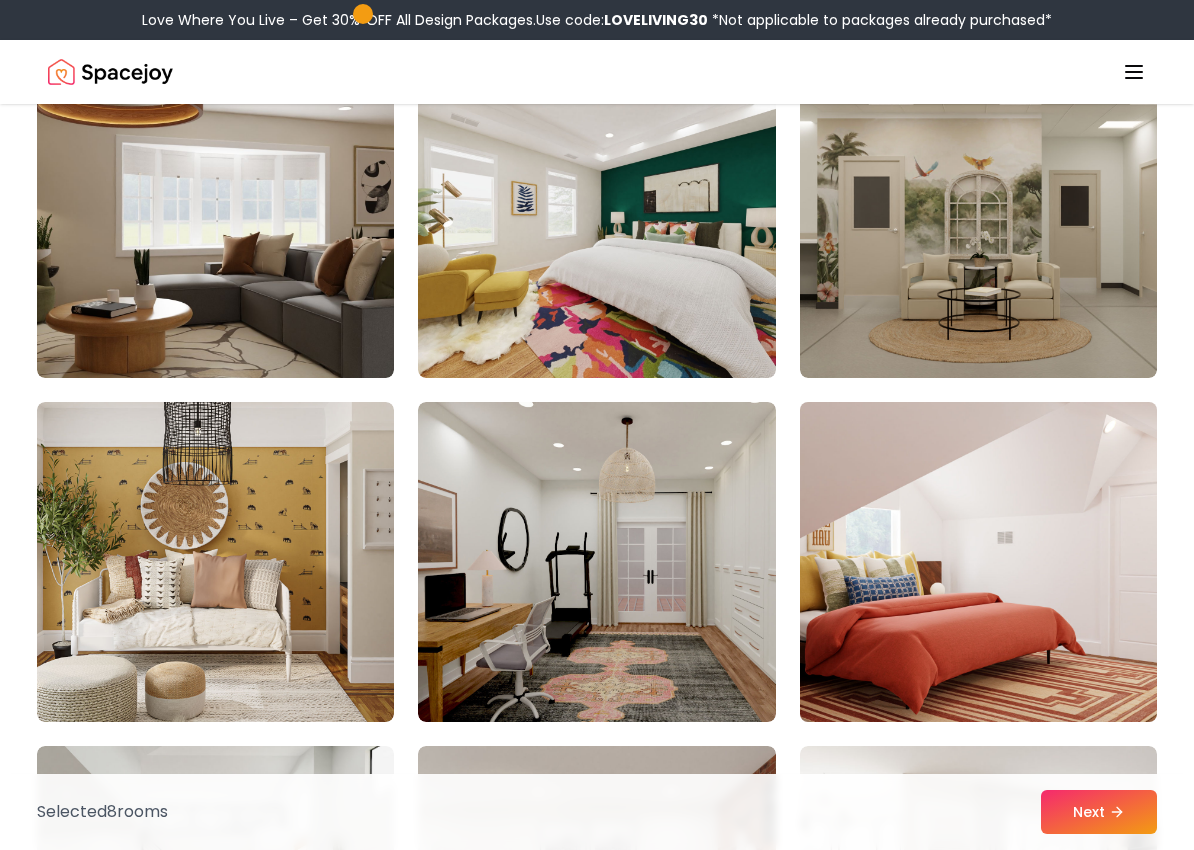 click at bounding box center (978, 562) 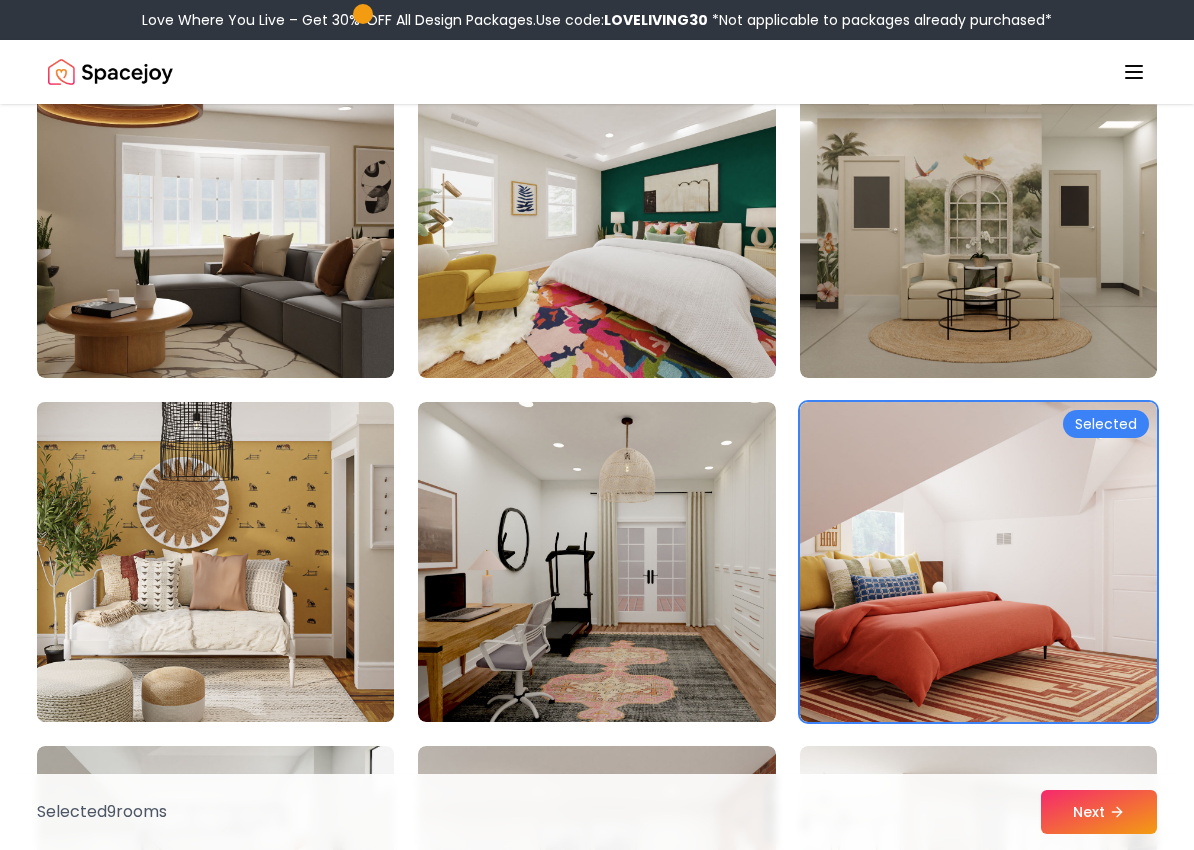 click at bounding box center (215, 562) 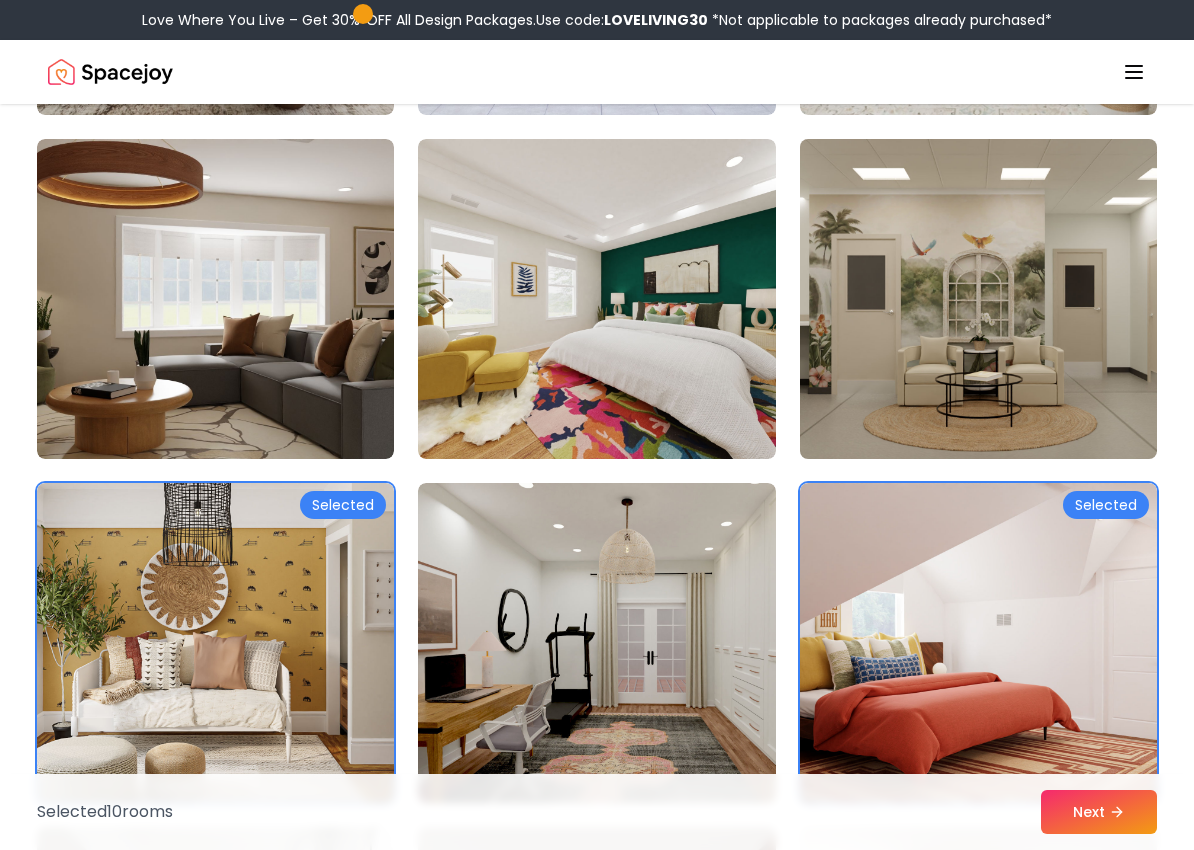 scroll, scrollTop: 9091, scrollLeft: 0, axis: vertical 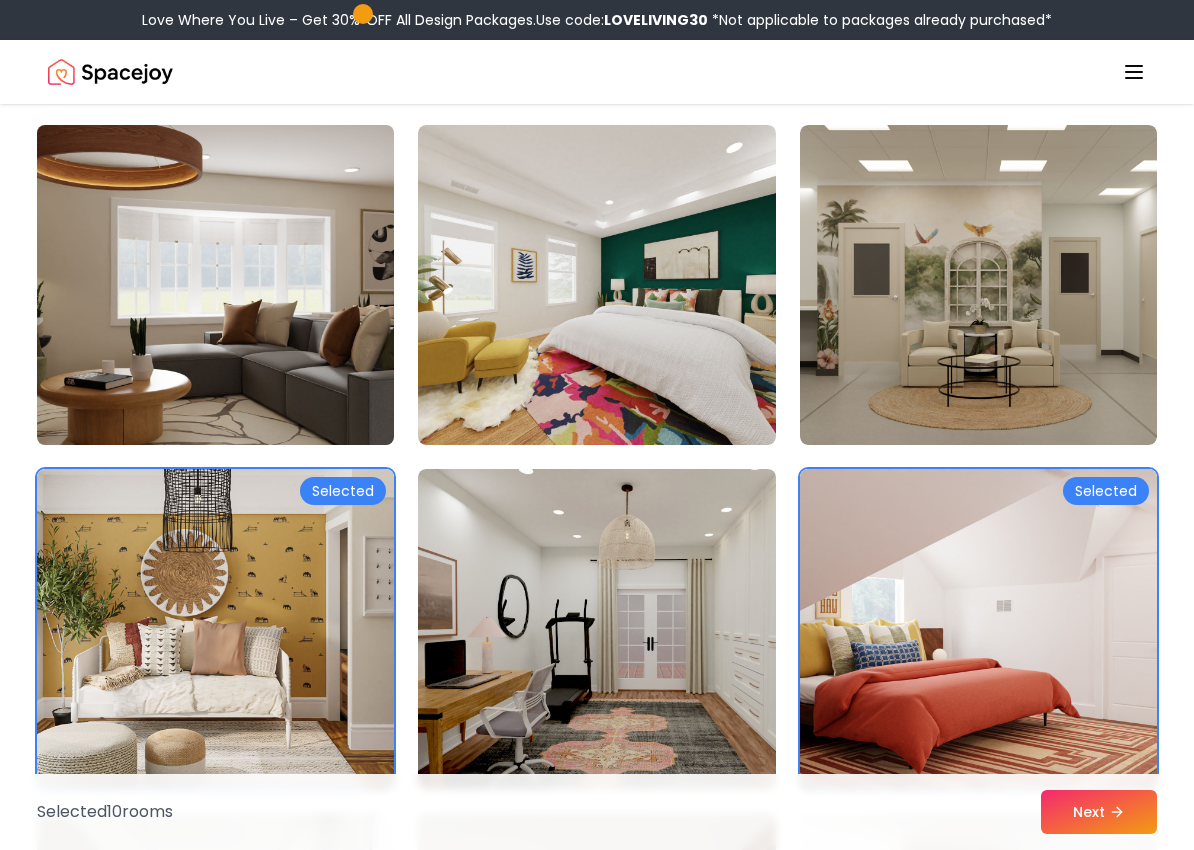 click at bounding box center (215, 285) 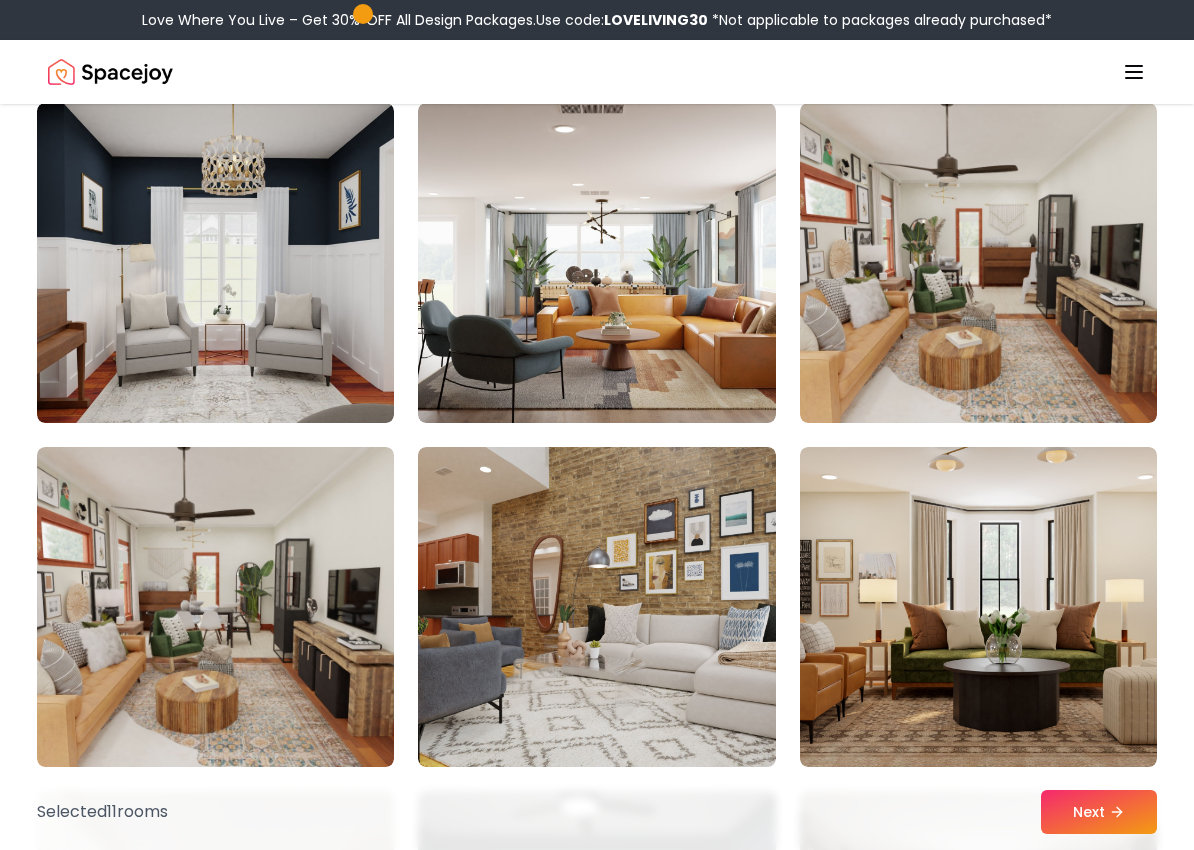 scroll, scrollTop: 10489, scrollLeft: 0, axis: vertical 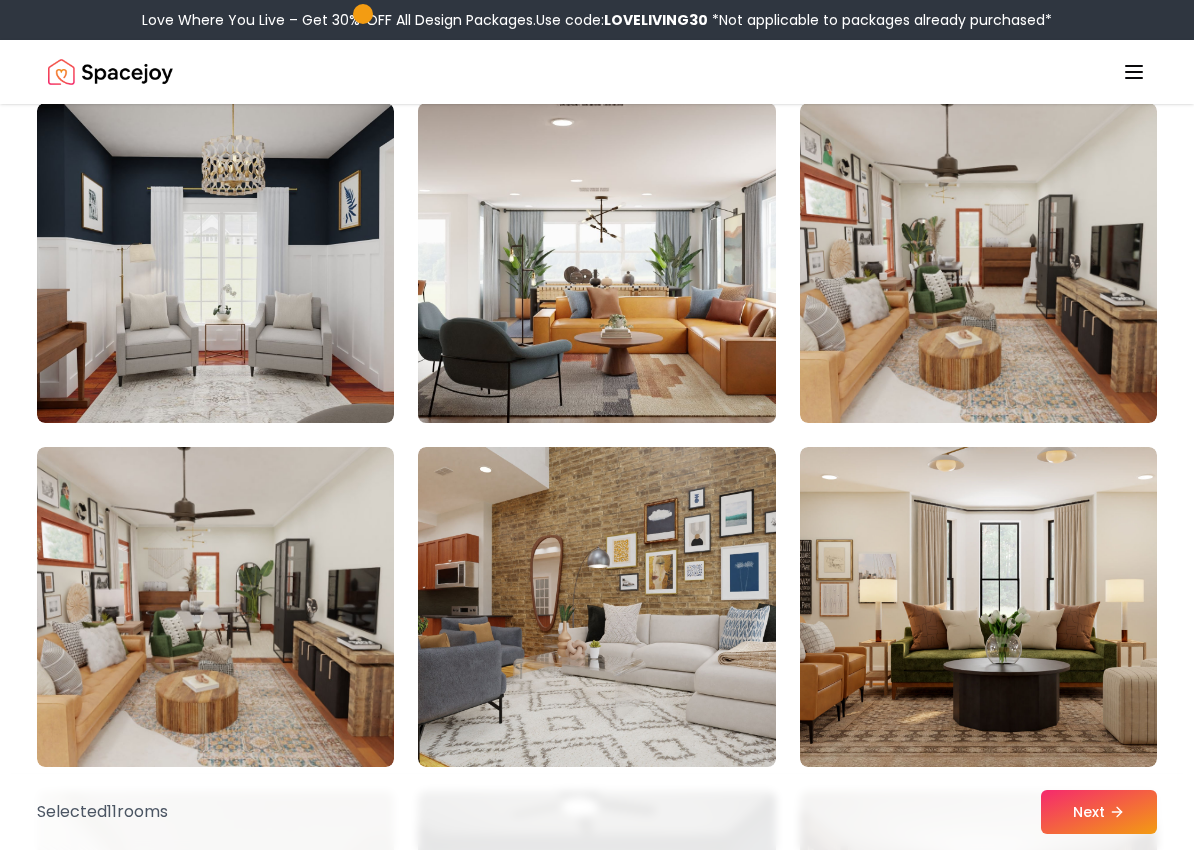 click at bounding box center [596, 263] 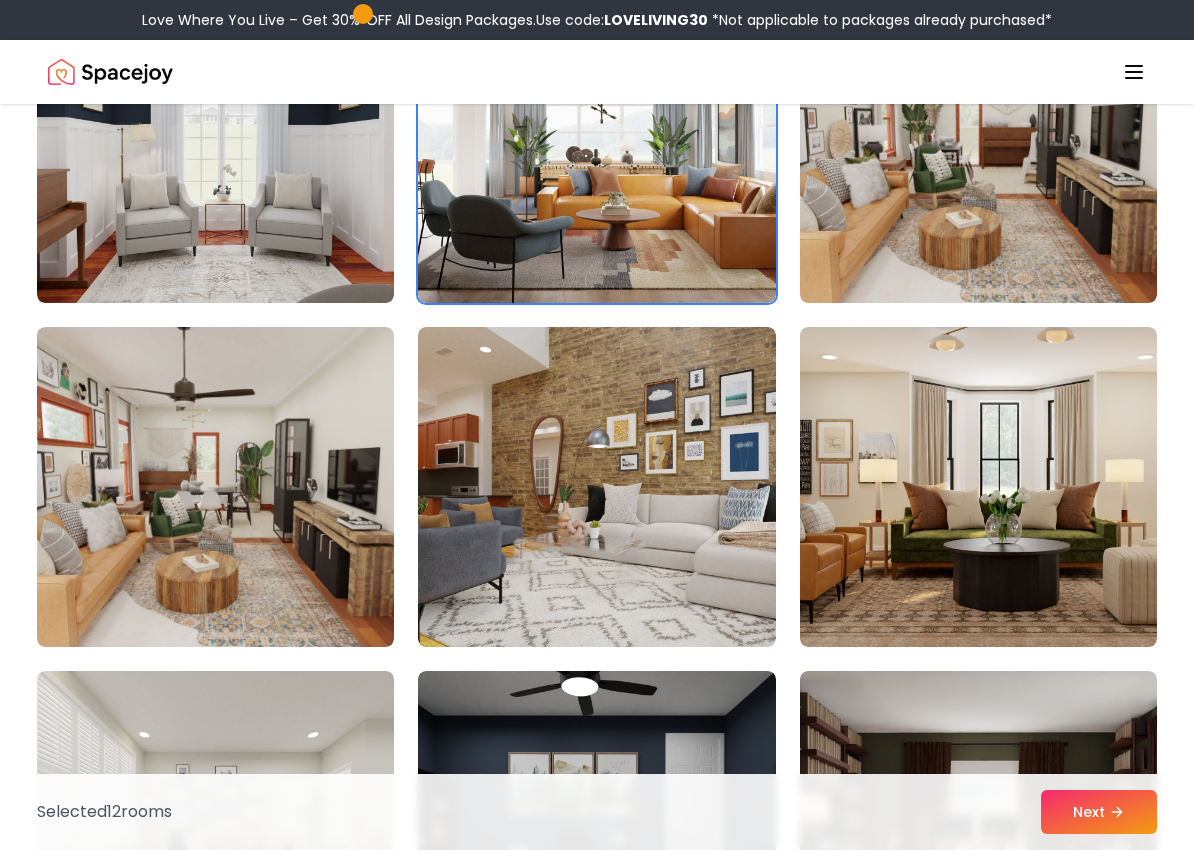 scroll, scrollTop: 10608, scrollLeft: 0, axis: vertical 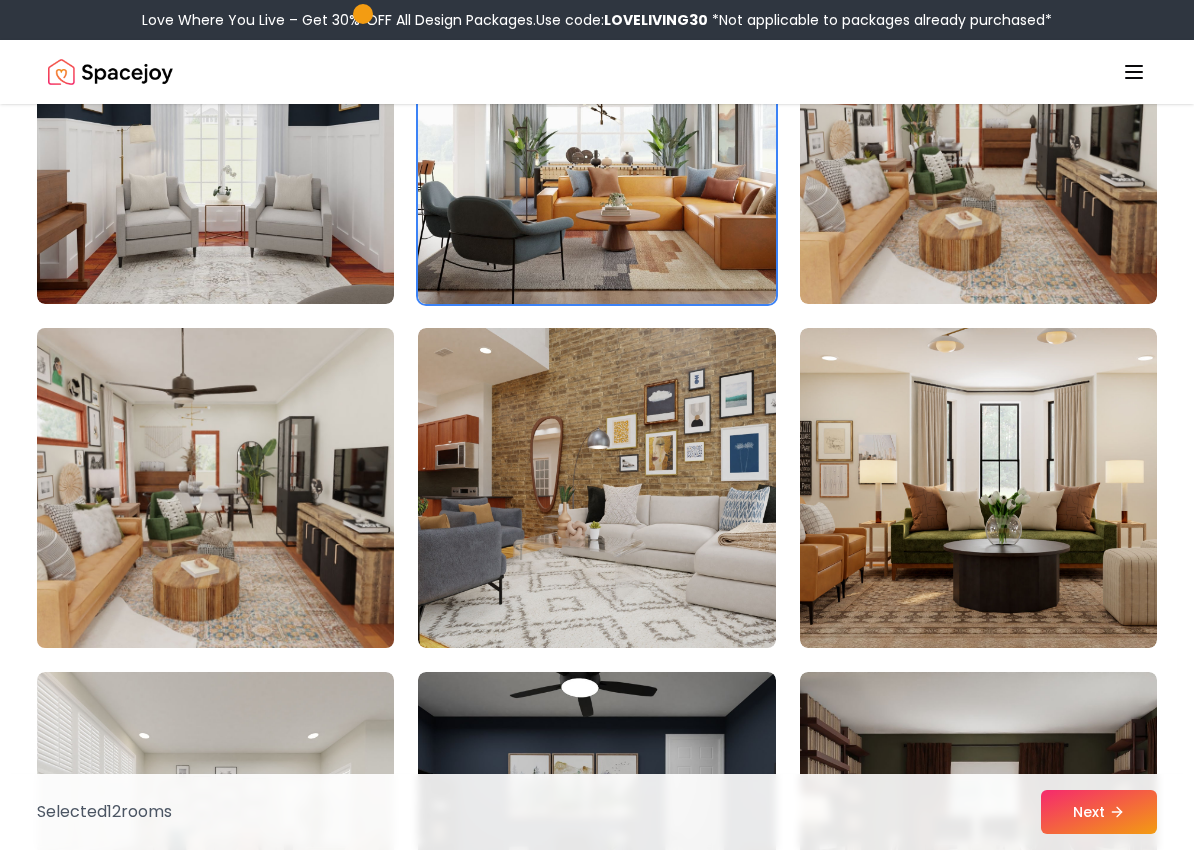 click at bounding box center (215, 488) 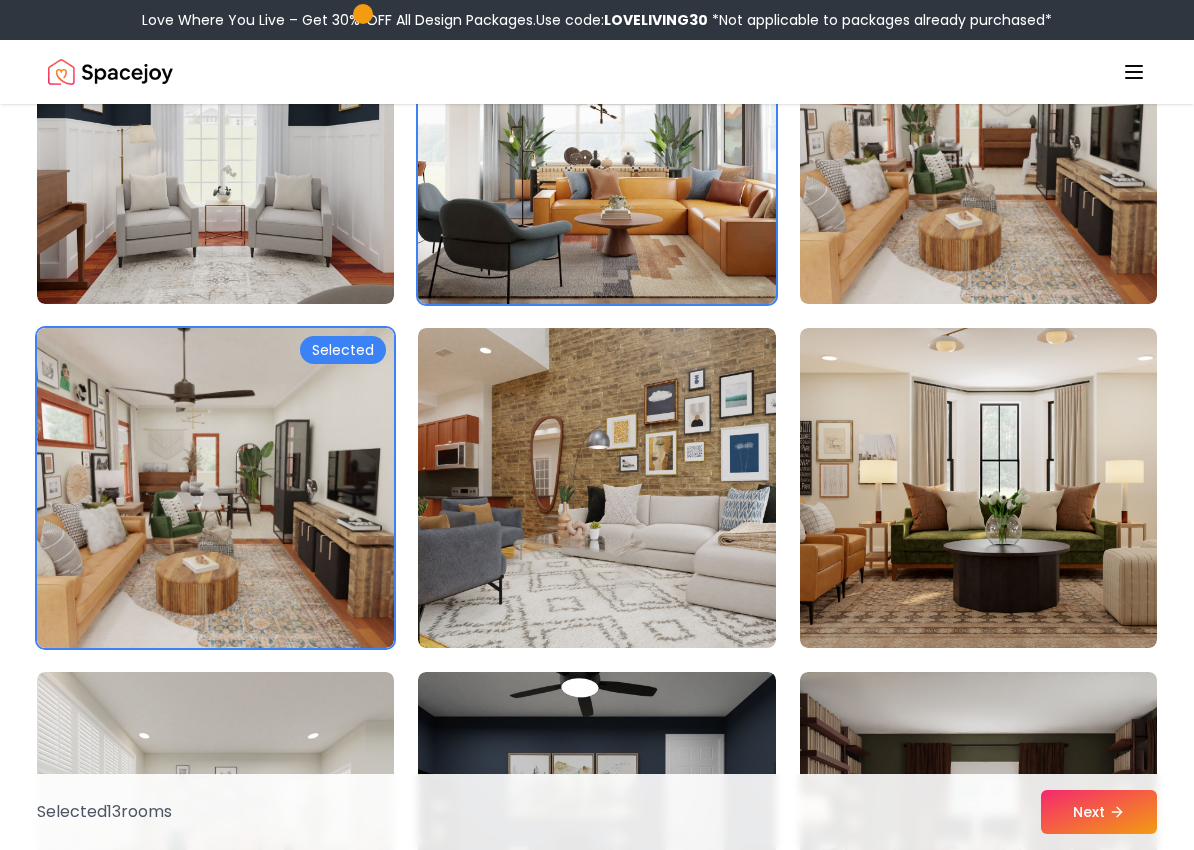 click at bounding box center (596, 144) 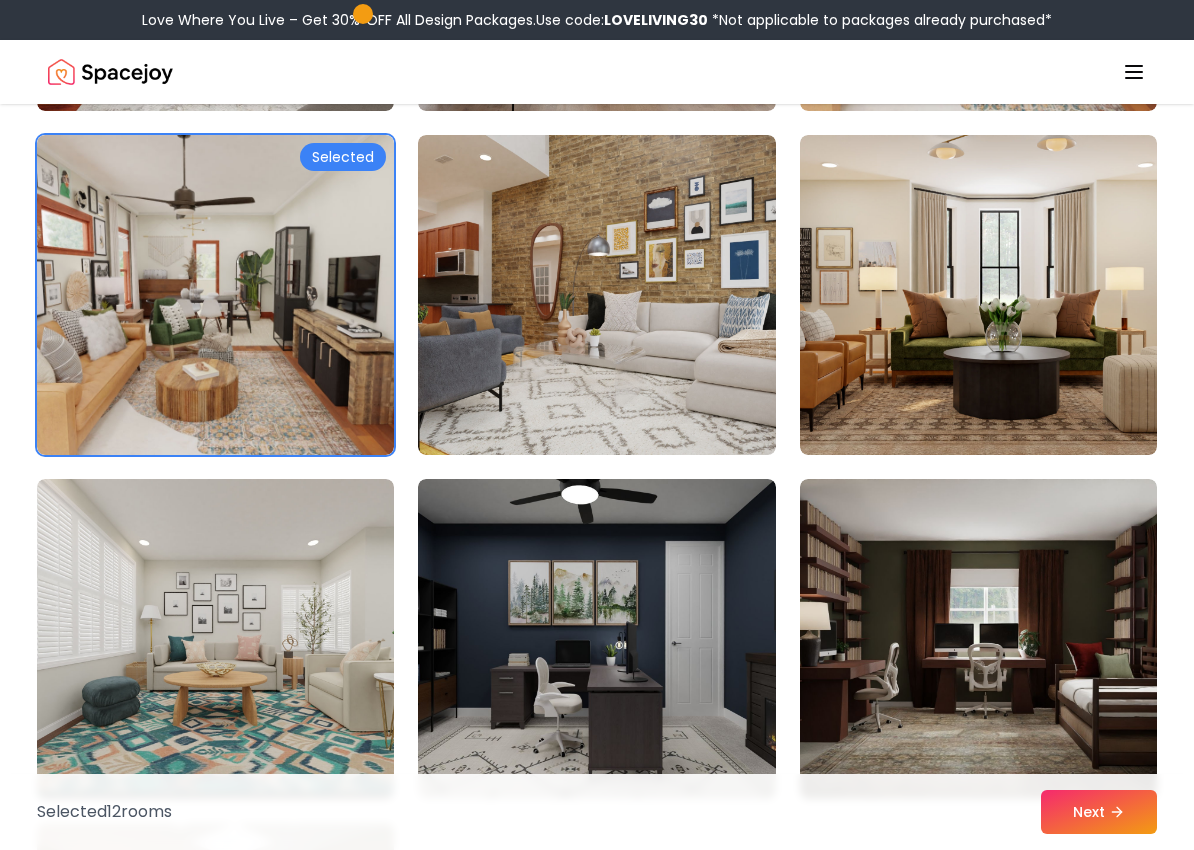 scroll, scrollTop: 10811, scrollLeft: 0, axis: vertical 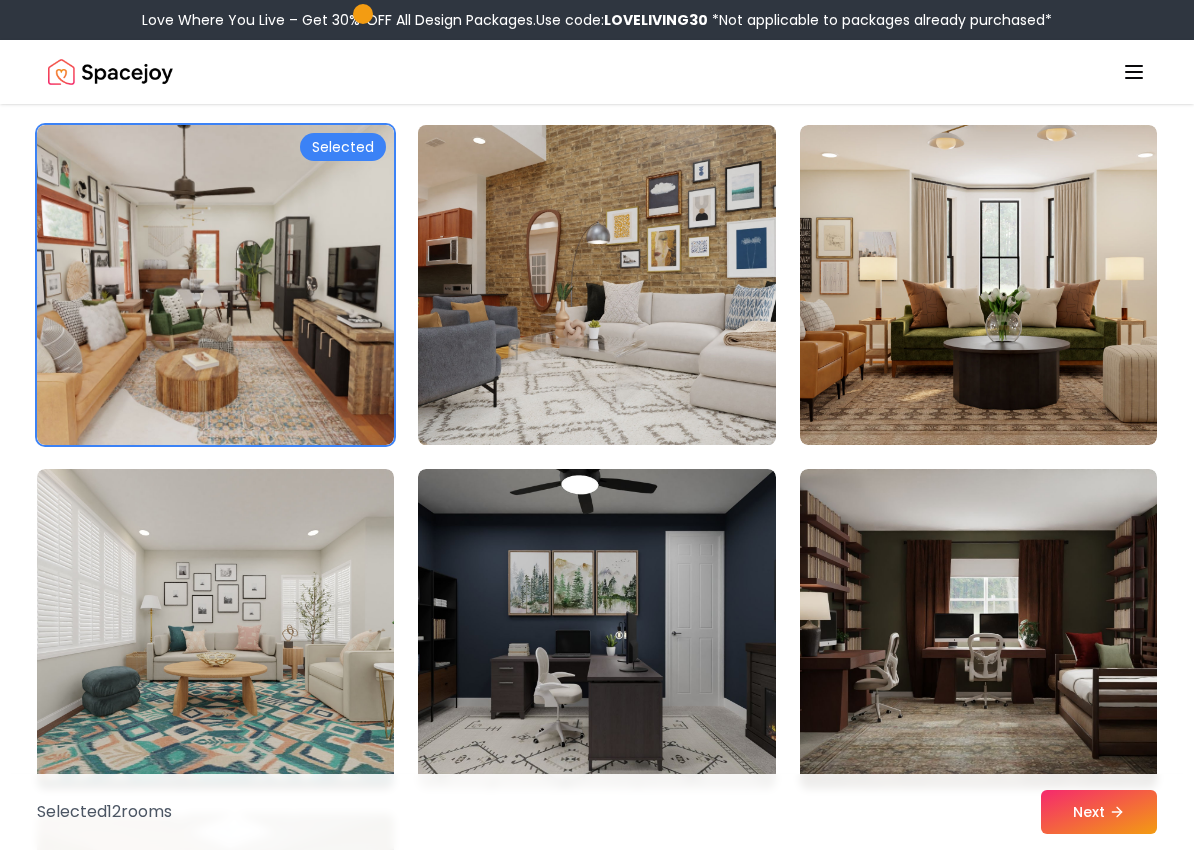 click at bounding box center (596, 285) 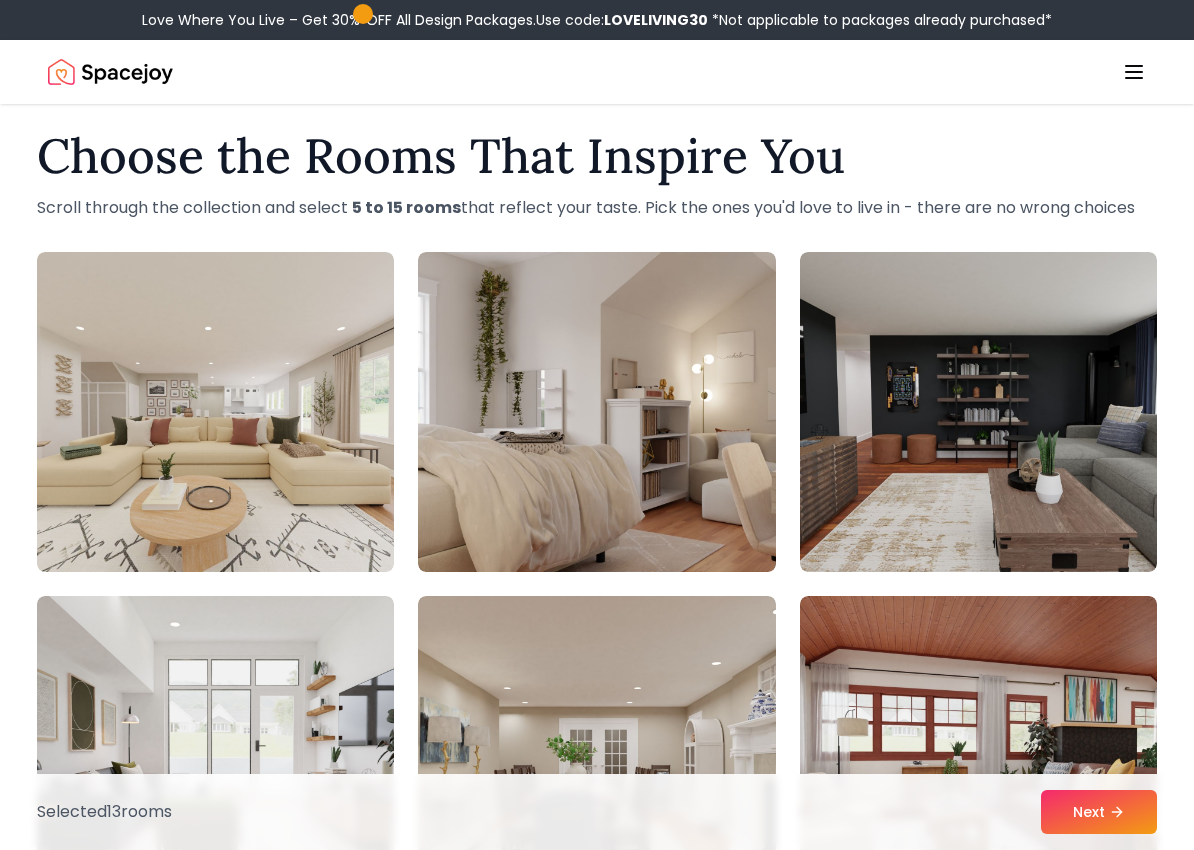 scroll, scrollTop: 19, scrollLeft: 0, axis: vertical 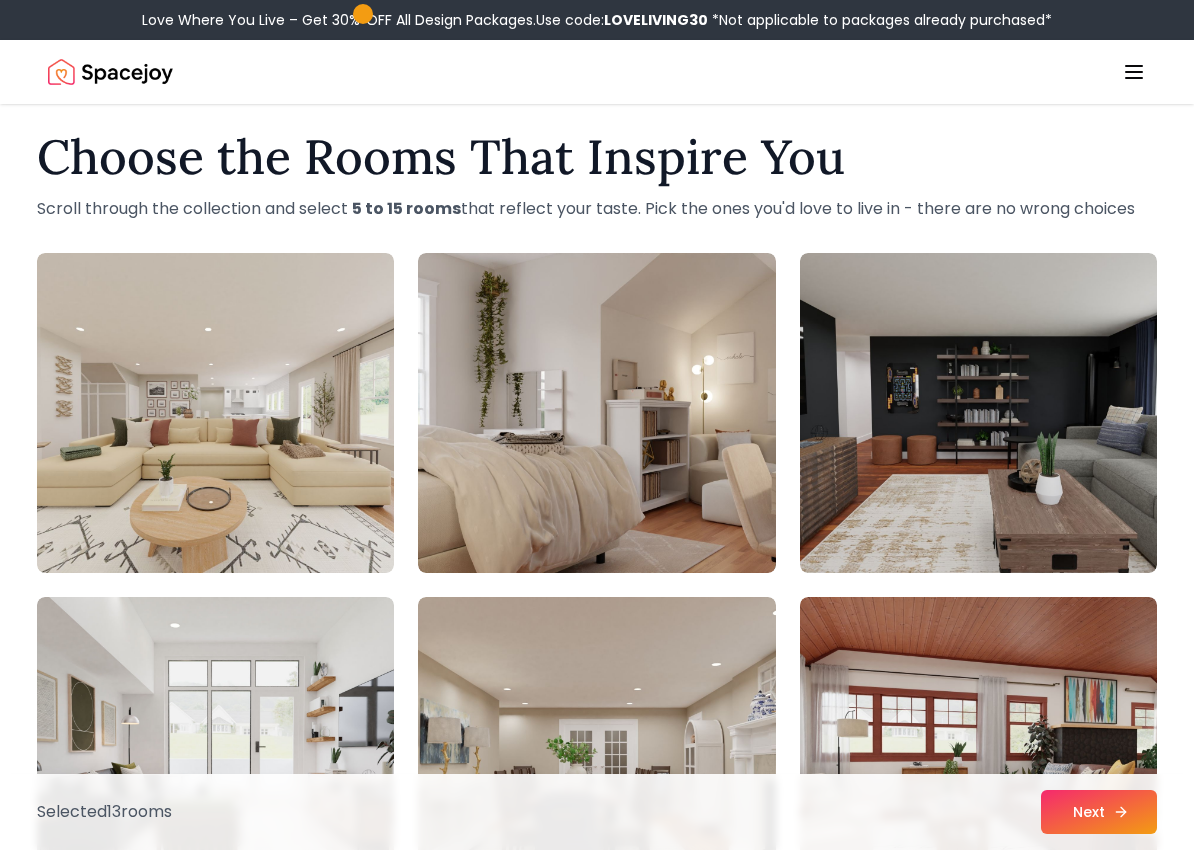 click on "Next" at bounding box center [1099, 812] 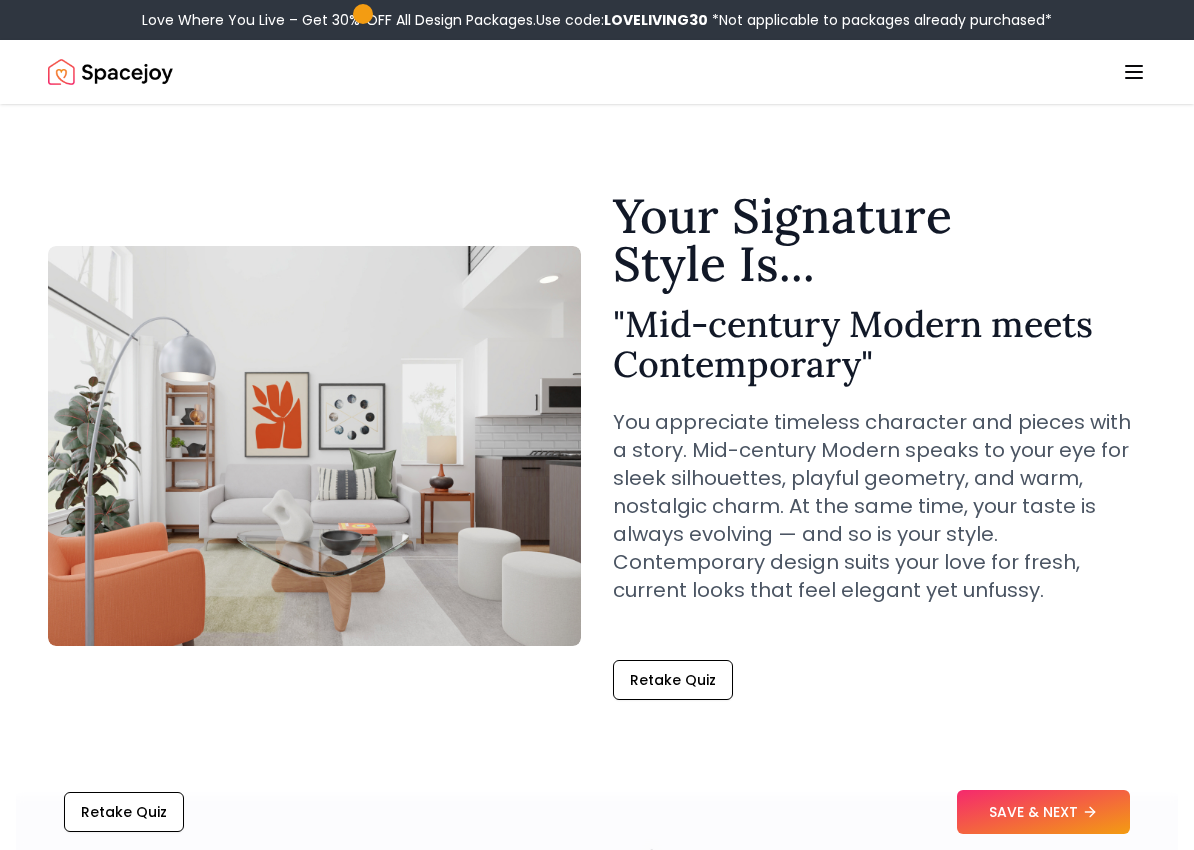 scroll, scrollTop: 0, scrollLeft: 0, axis: both 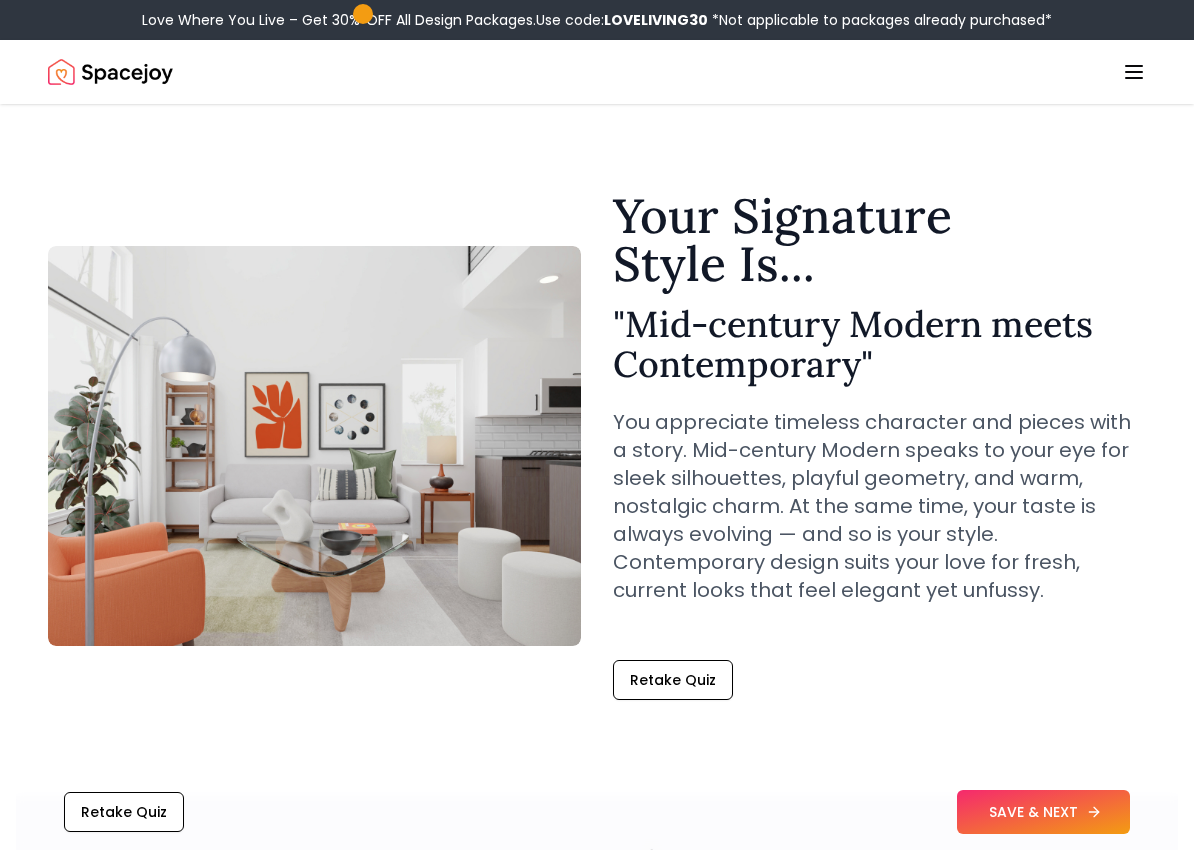click on "SAVE & NEXT" at bounding box center (1043, 812) 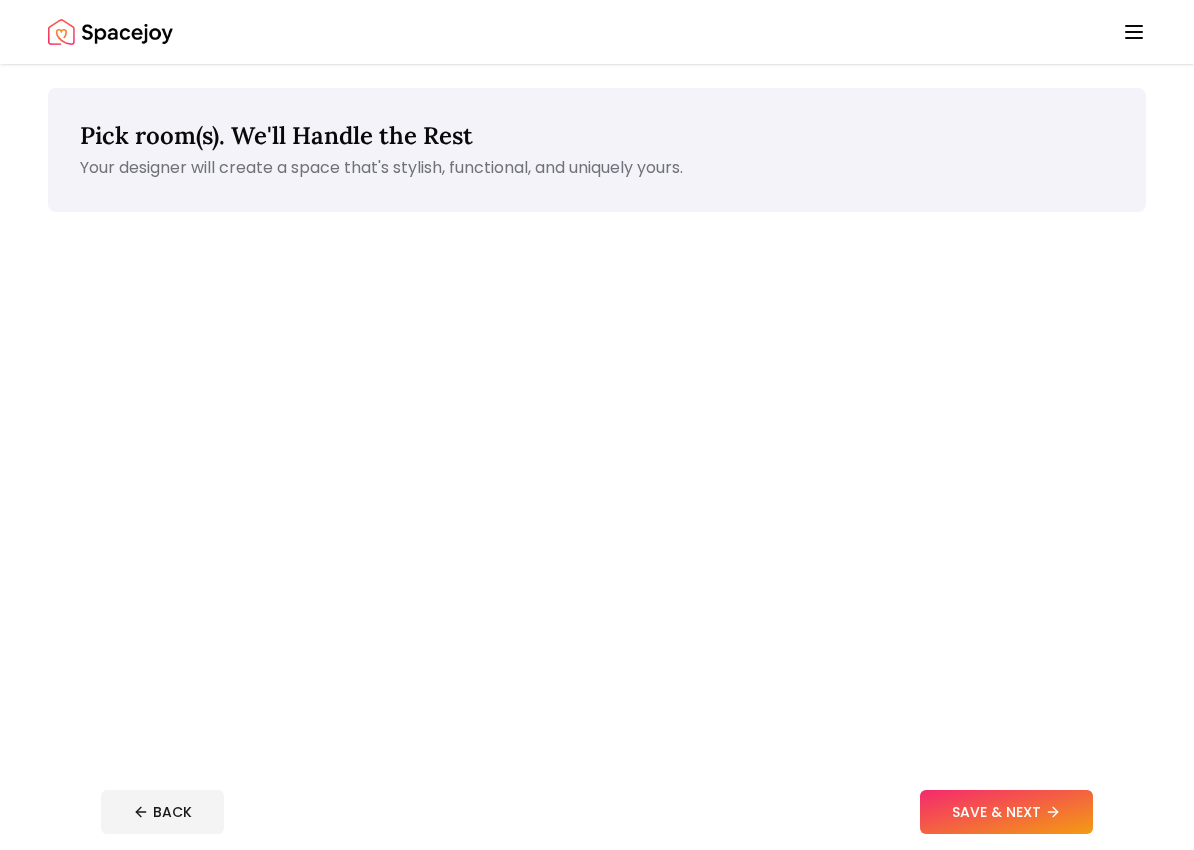 scroll, scrollTop: 0, scrollLeft: 0, axis: both 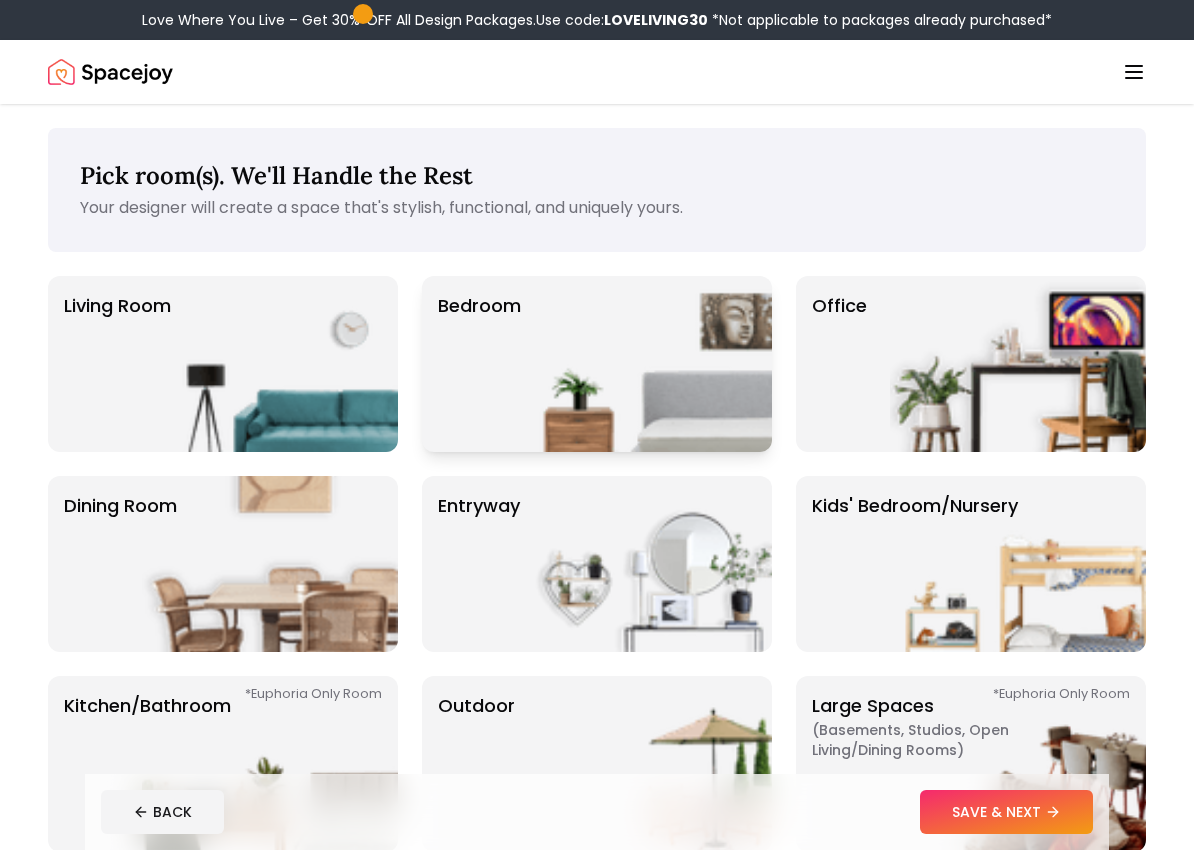 click at bounding box center [644, 364] 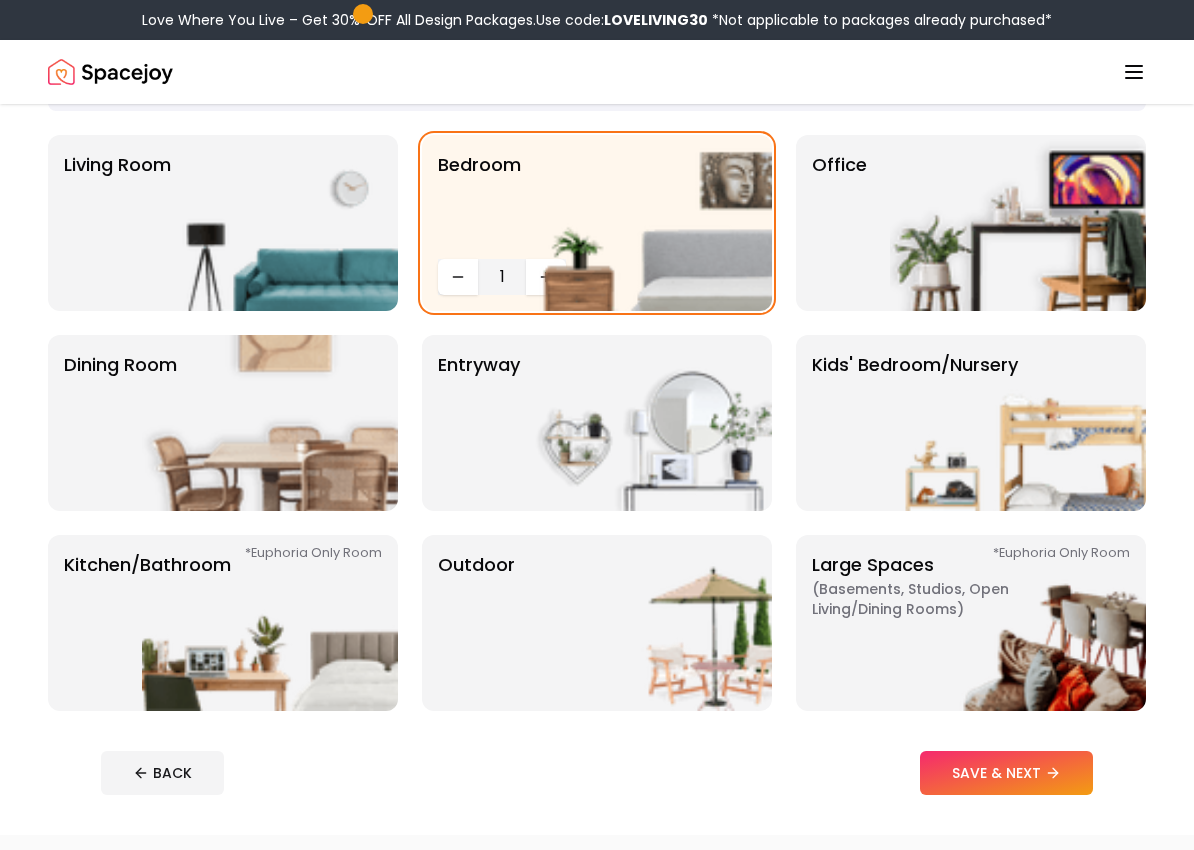 scroll, scrollTop: 143, scrollLeft: 0, axis: vertical 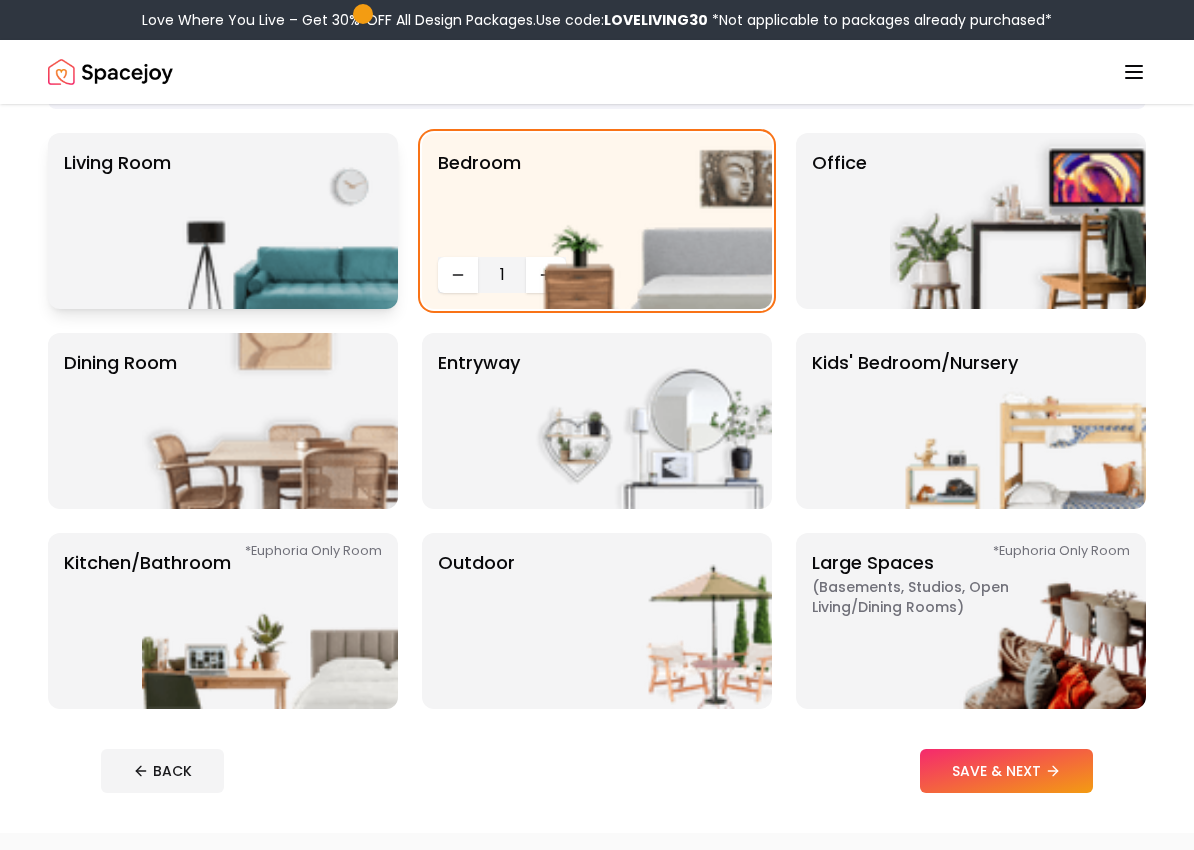 click at bounding box center [270, 221] 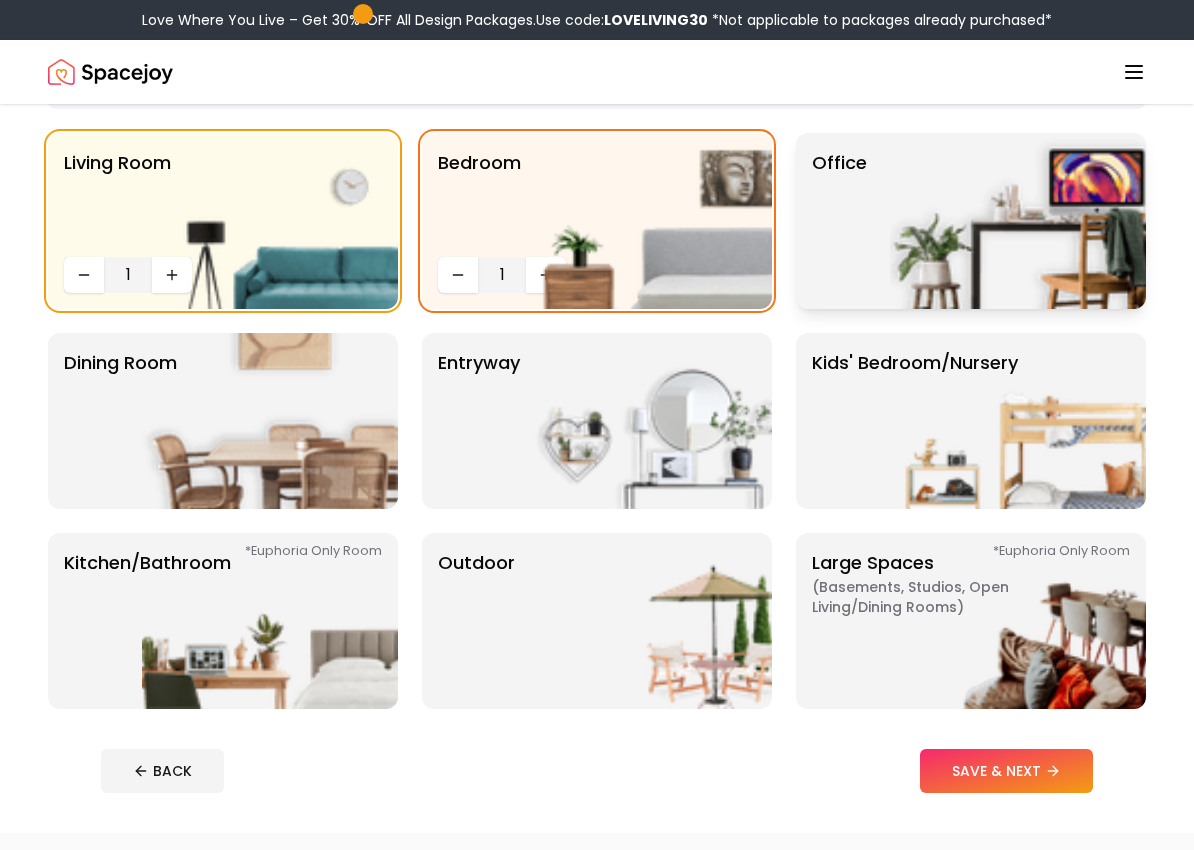 click at bounding box center (1018, 221) 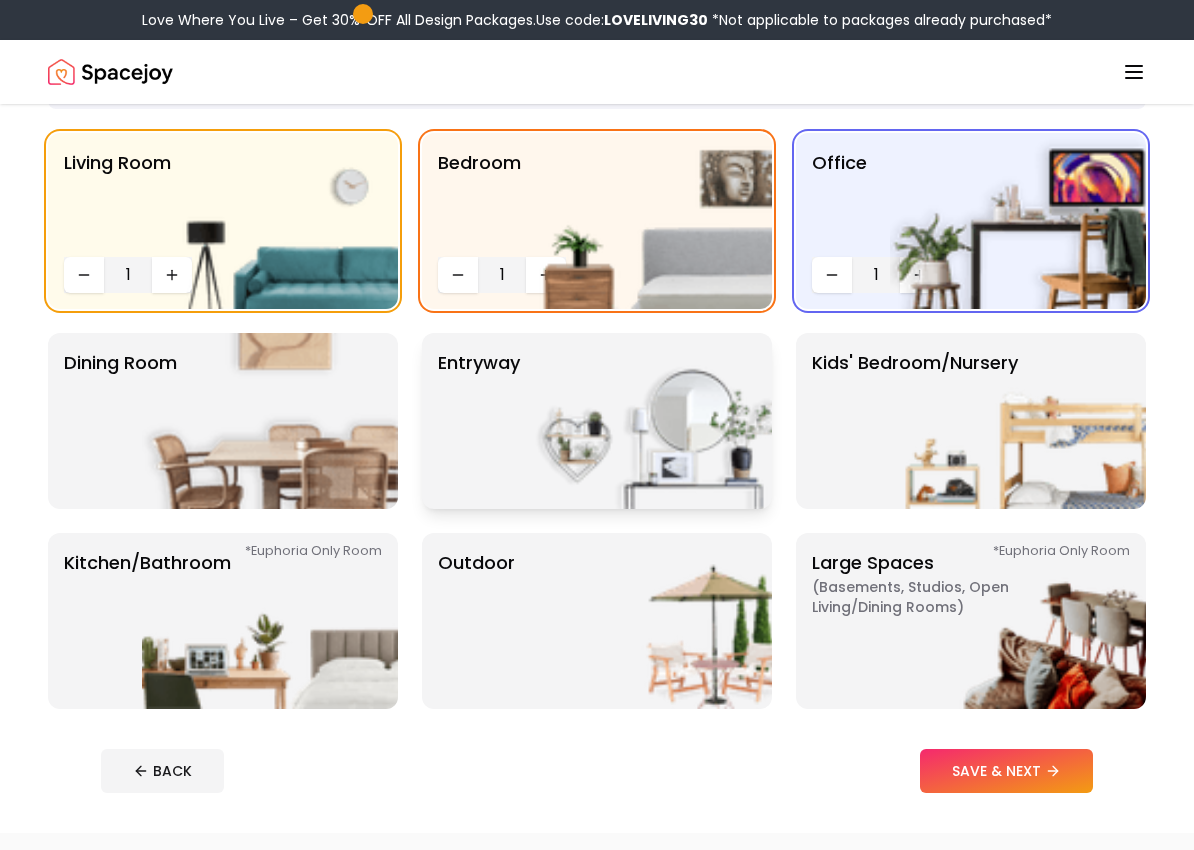 click at bounding box center [644, 421] 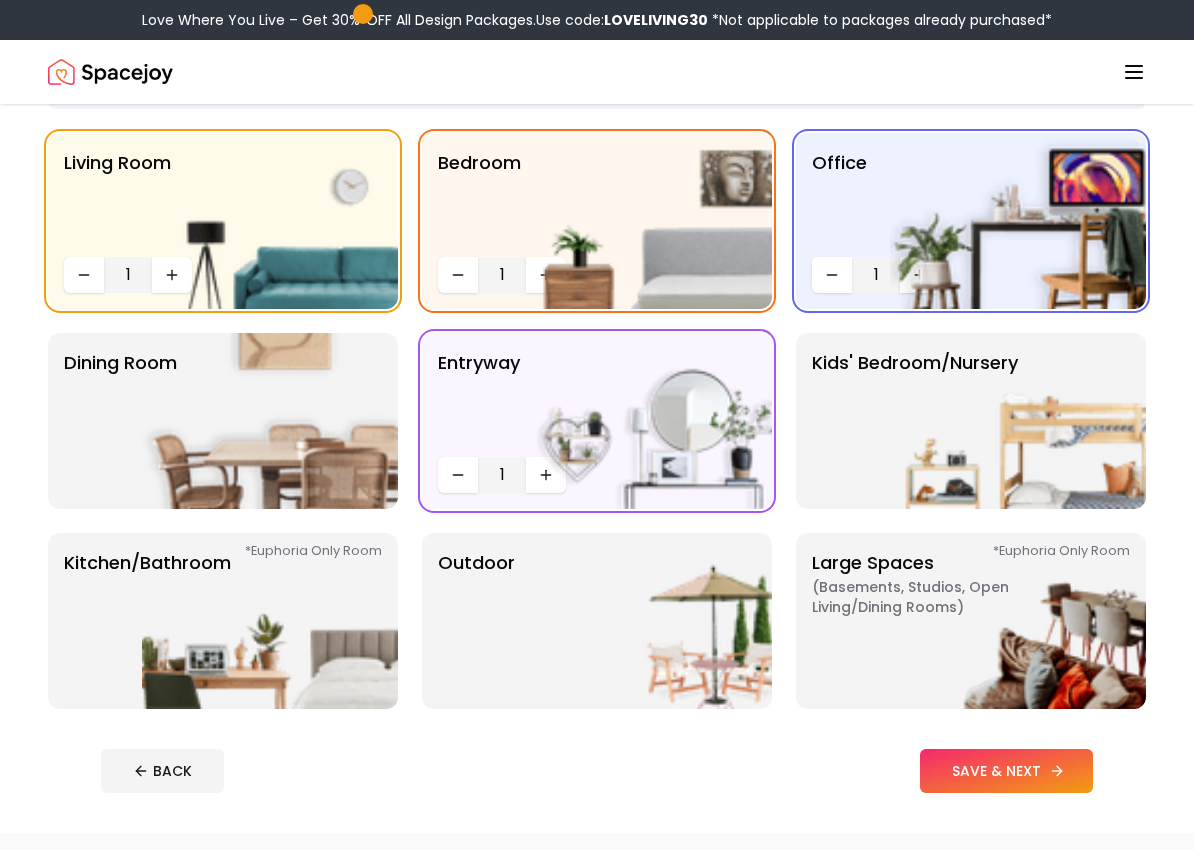 click on "SAVE & NEXT" at bounding box center [1006, 771] 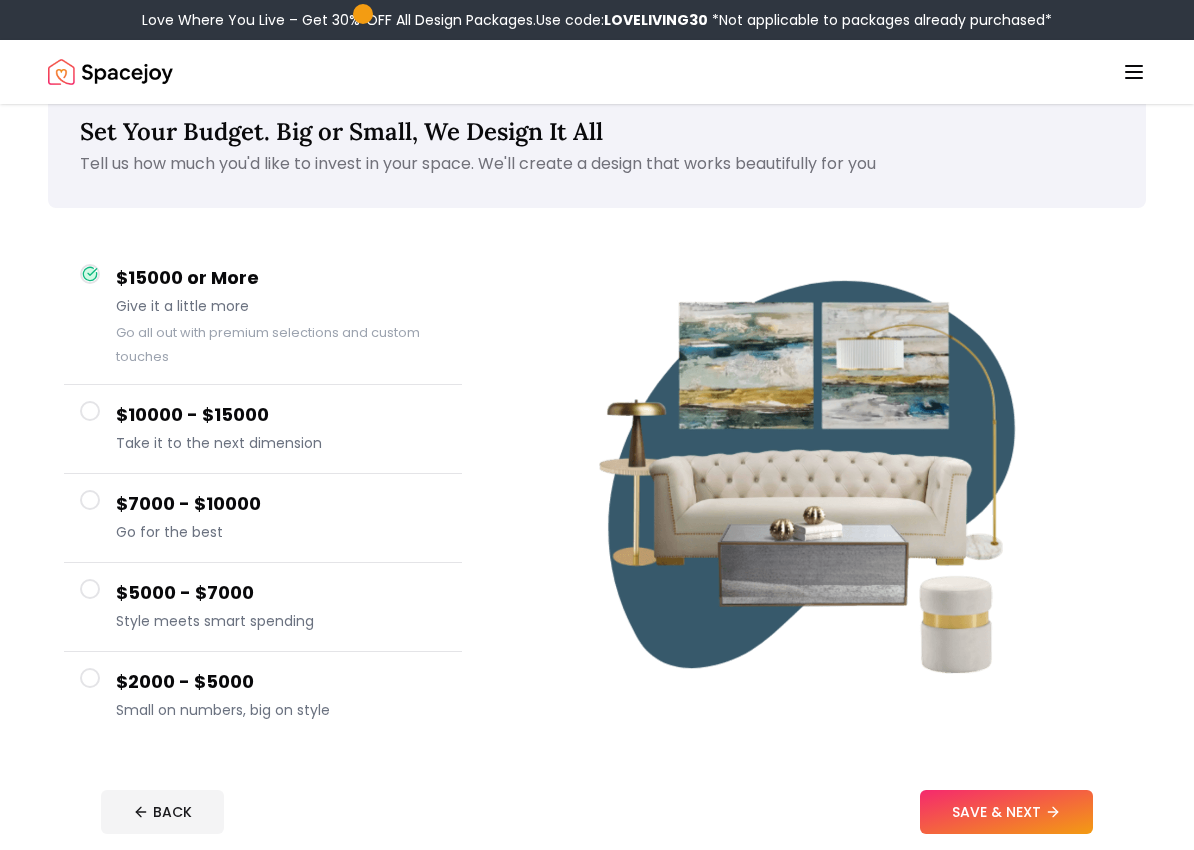 scroll, scrollTop: 45, scrollLeft: 0, axis: vertical 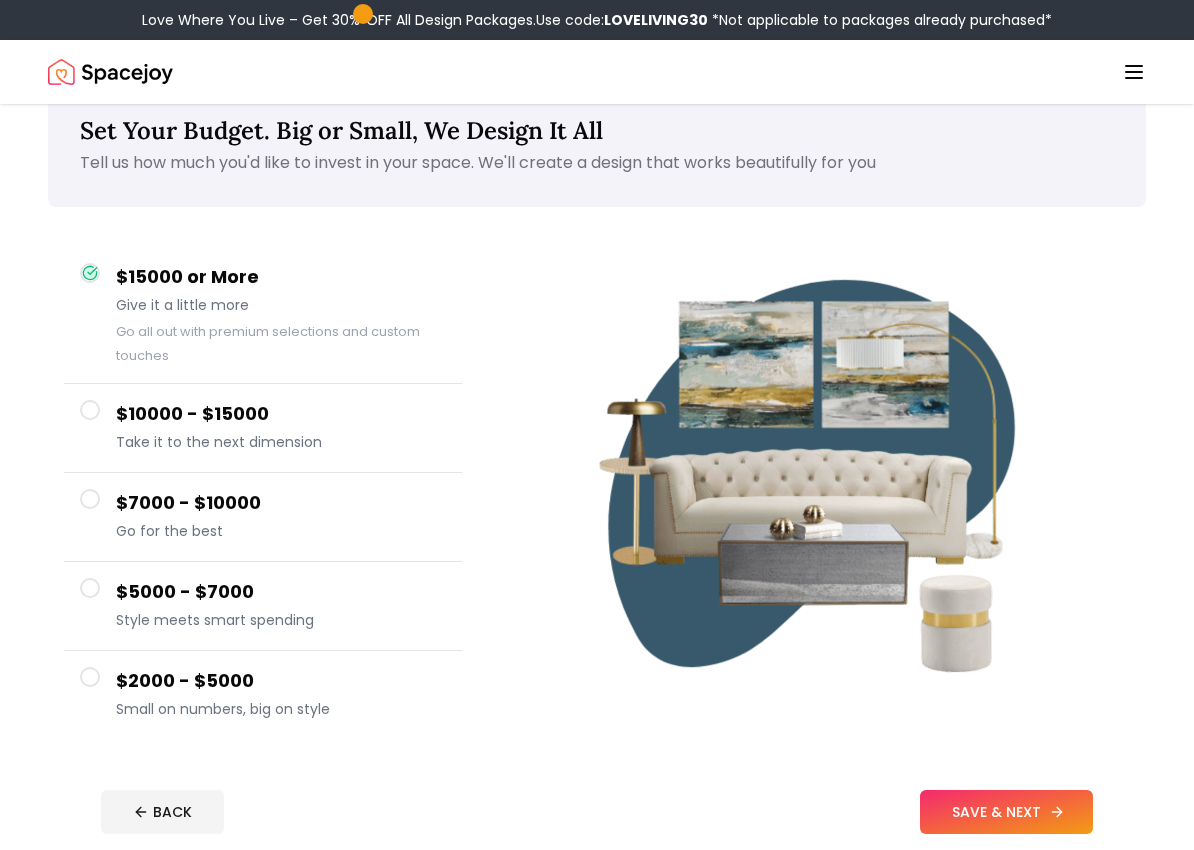click on "SAVE & NEXT" at bounding box center [1006, 812] 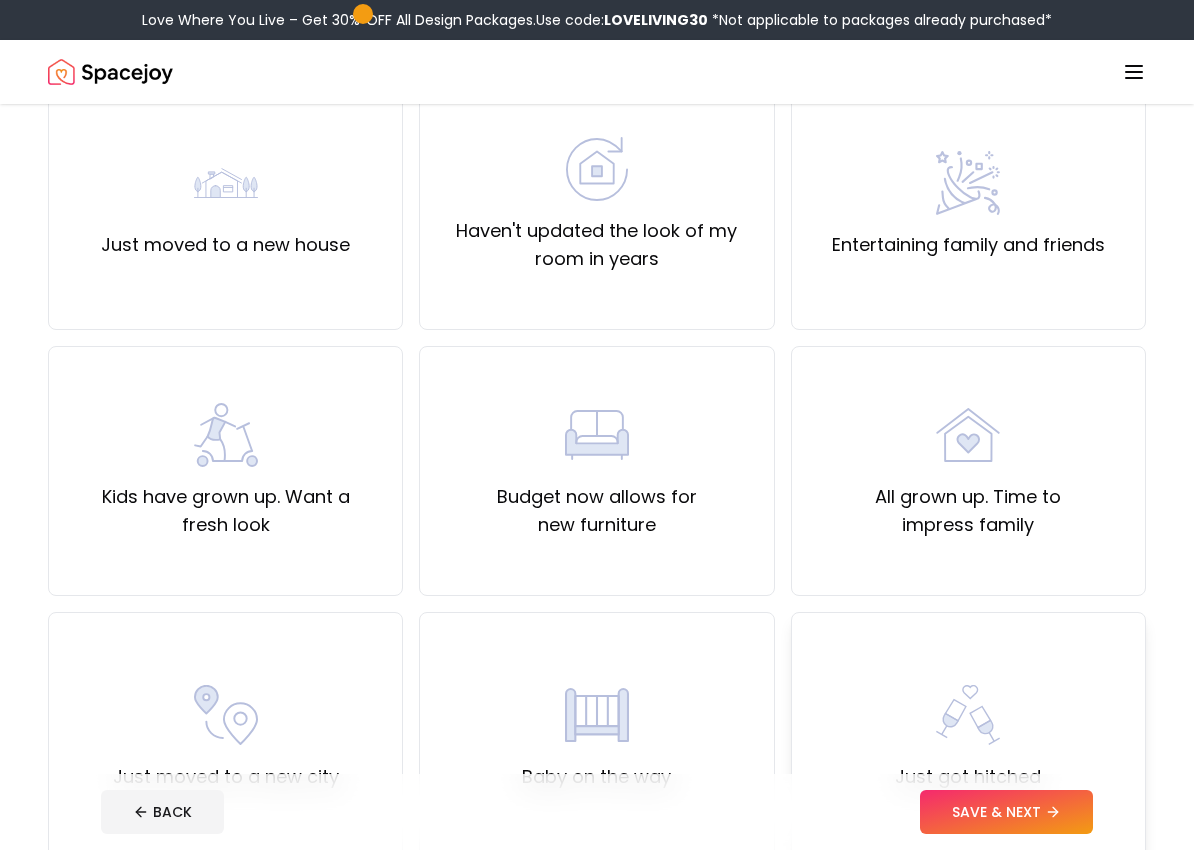scroll, scrollTop: 185, scrollLeft: 0, axis: vertical 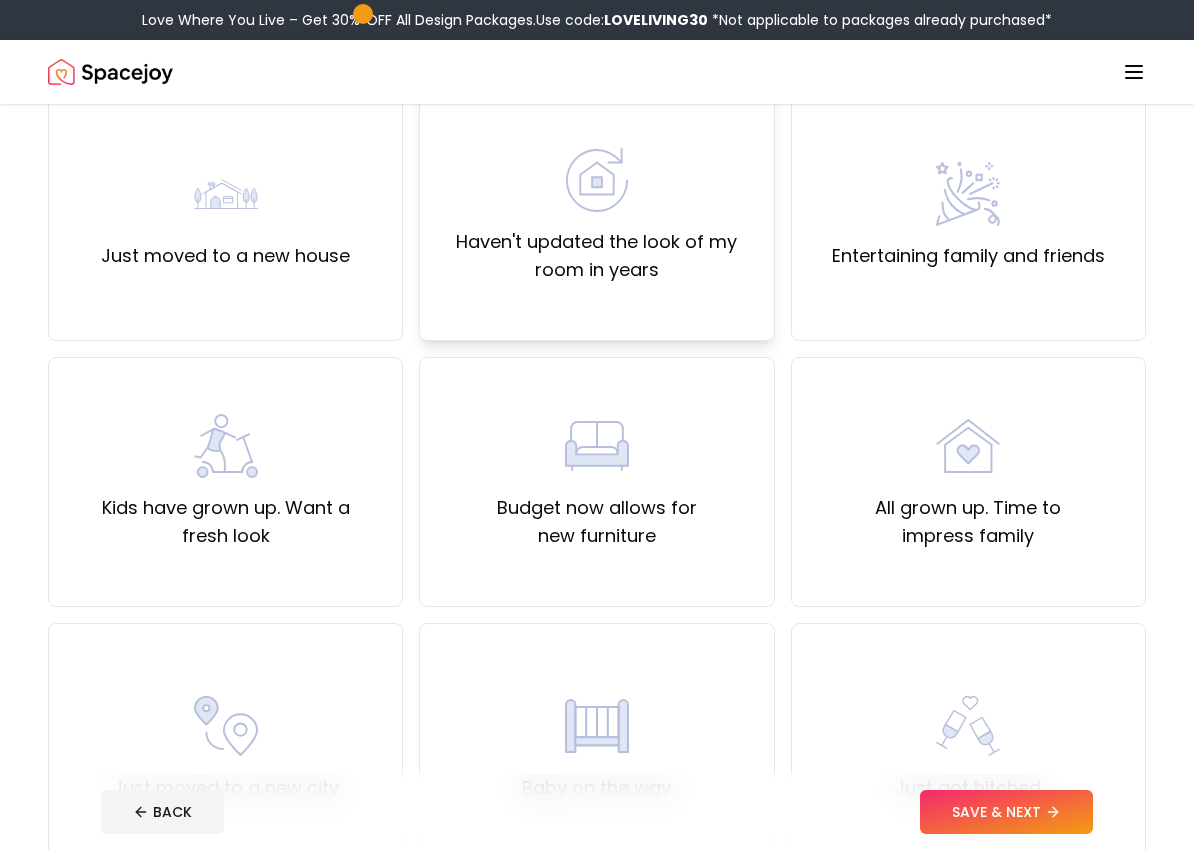 click on "Haven't updated the look of my room in years" at bounding box center [596, 216] 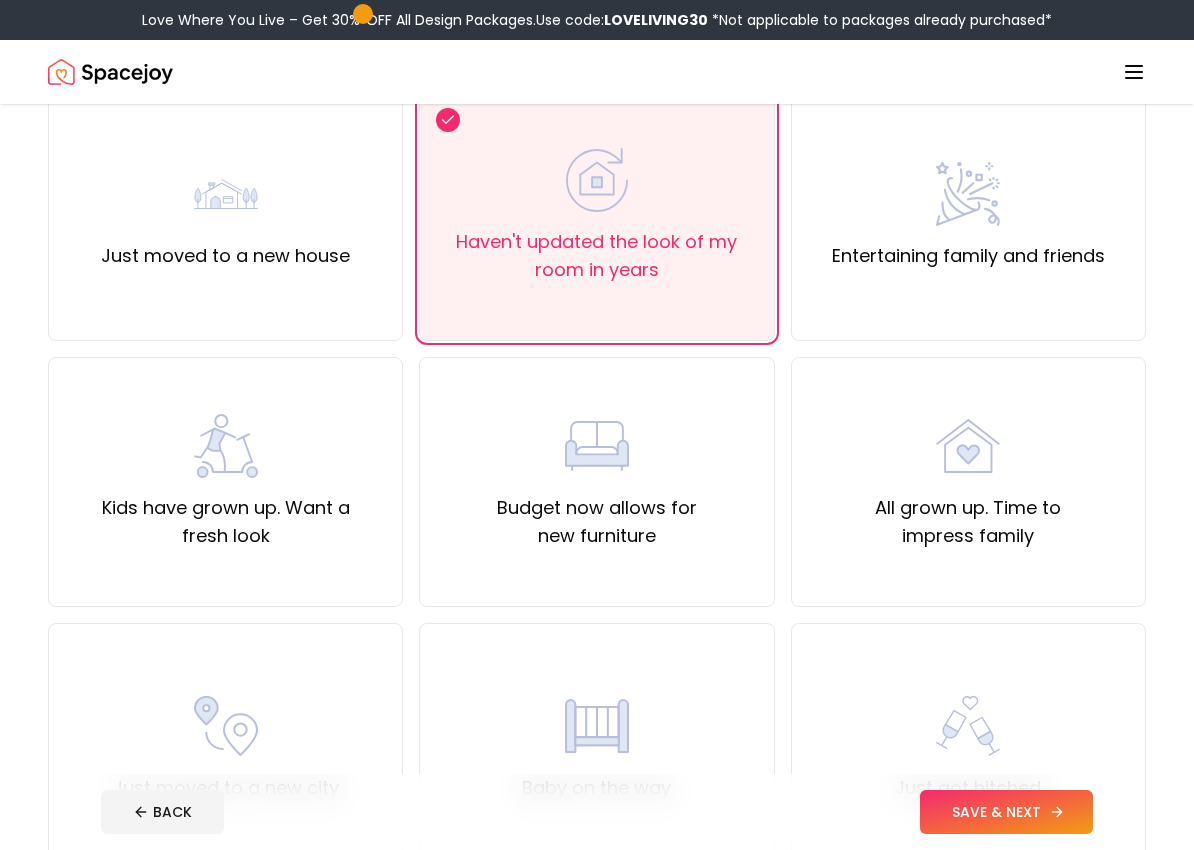 click on "SAVE & NEXT" at bounding box center (1006, 812) 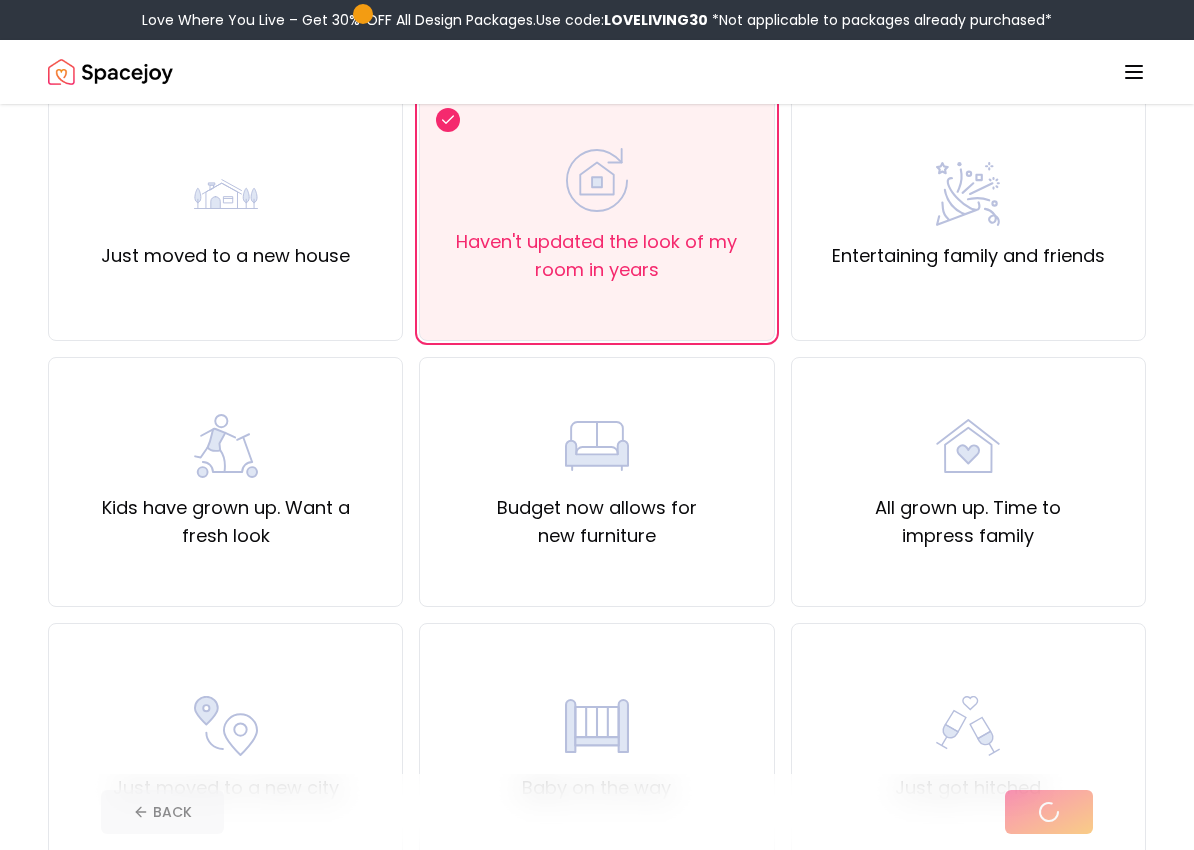scroll, scrollTop: 0, scrollLeft: 0, axis: both 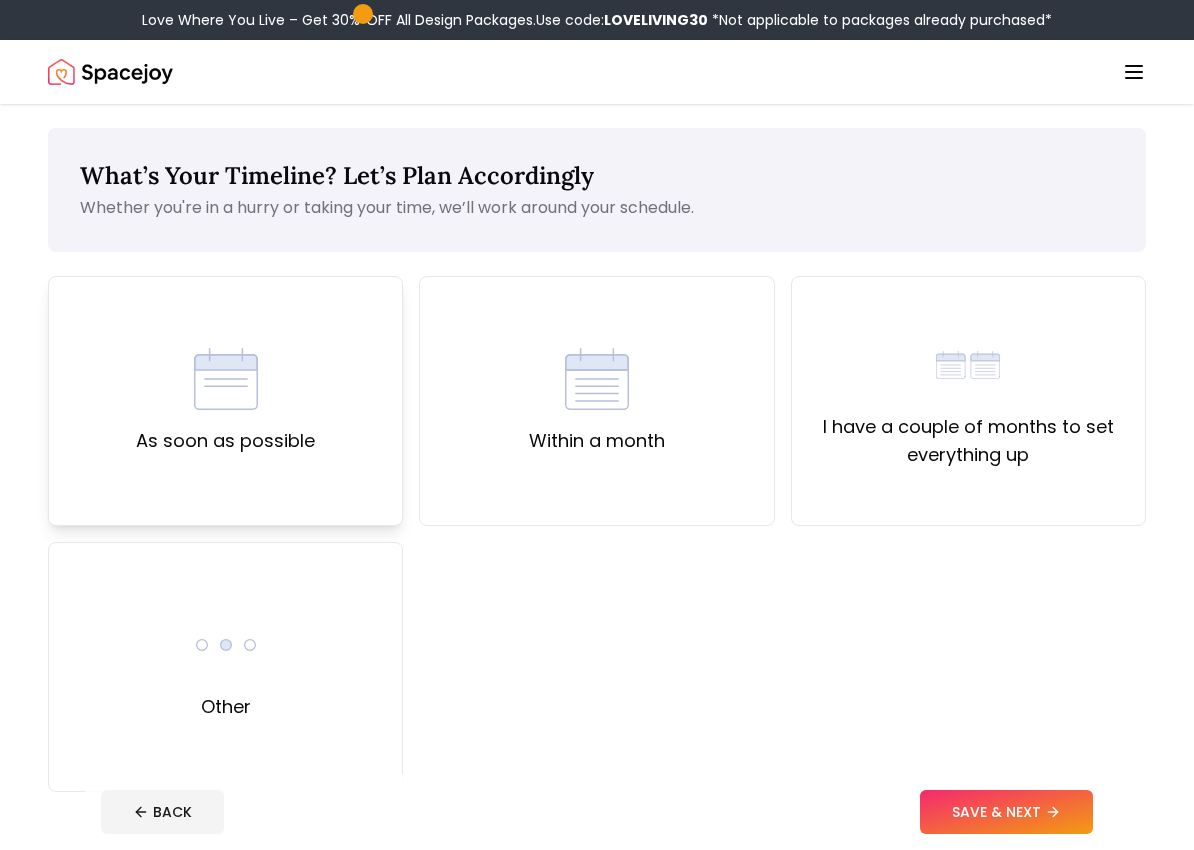 click on "As soon as possible" at bounding box center [225, 441] 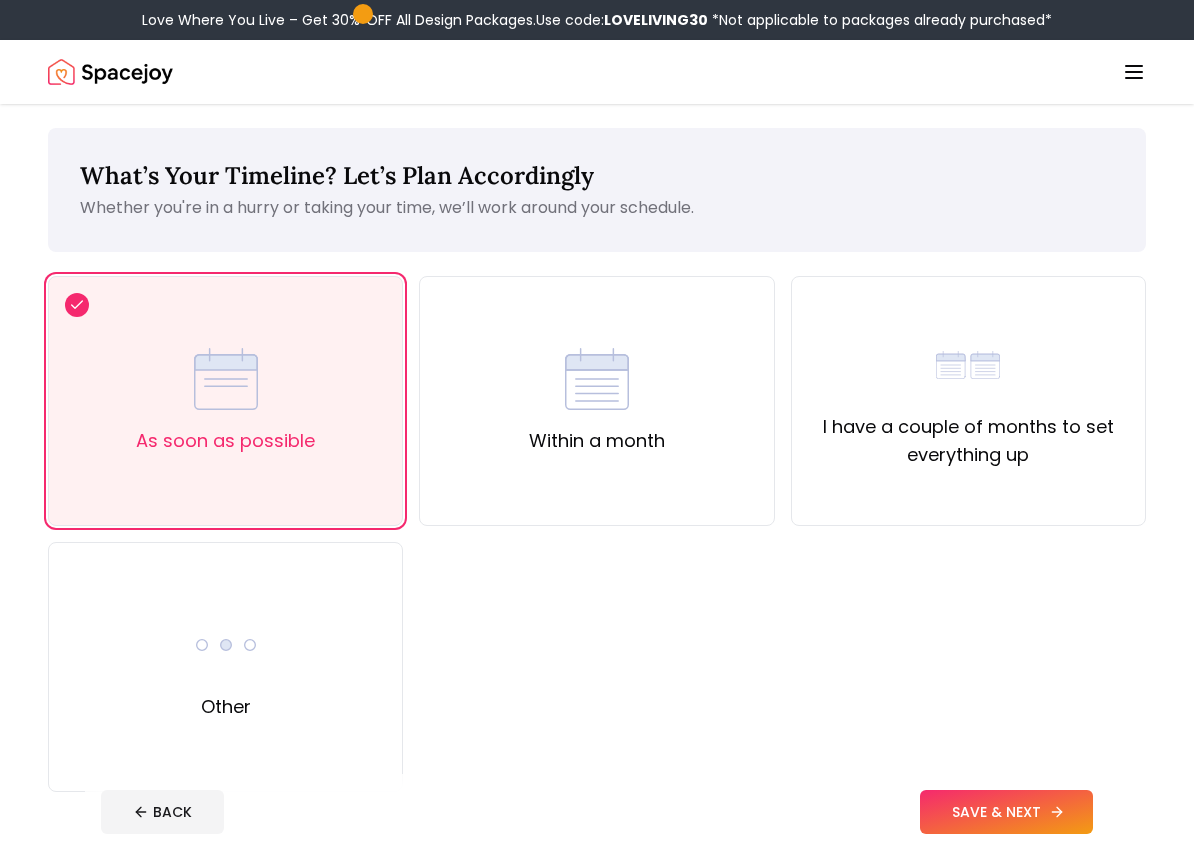 click on "SAVE & NEXT" at bounding box center (1006, 812) 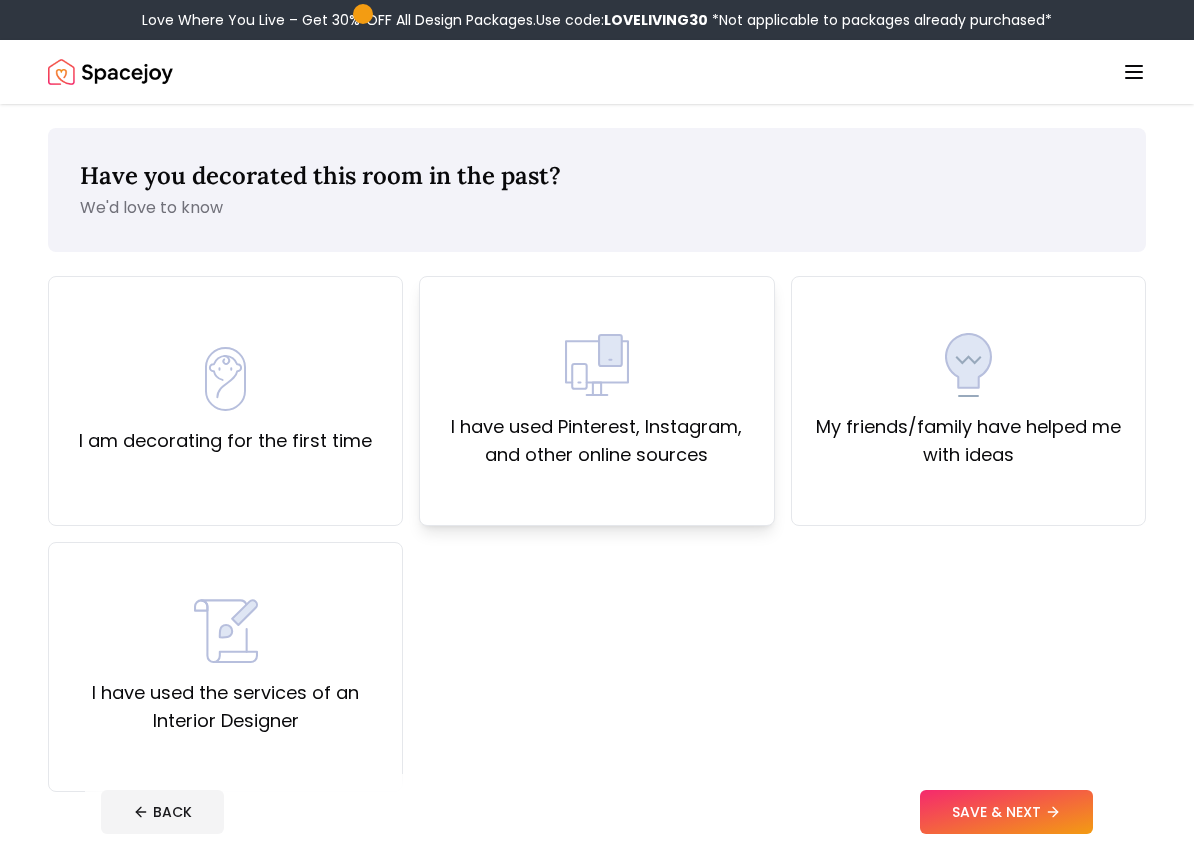 click on "I have used Pinterest, Instagram, and other online sources" at bounding box center [596, 441] 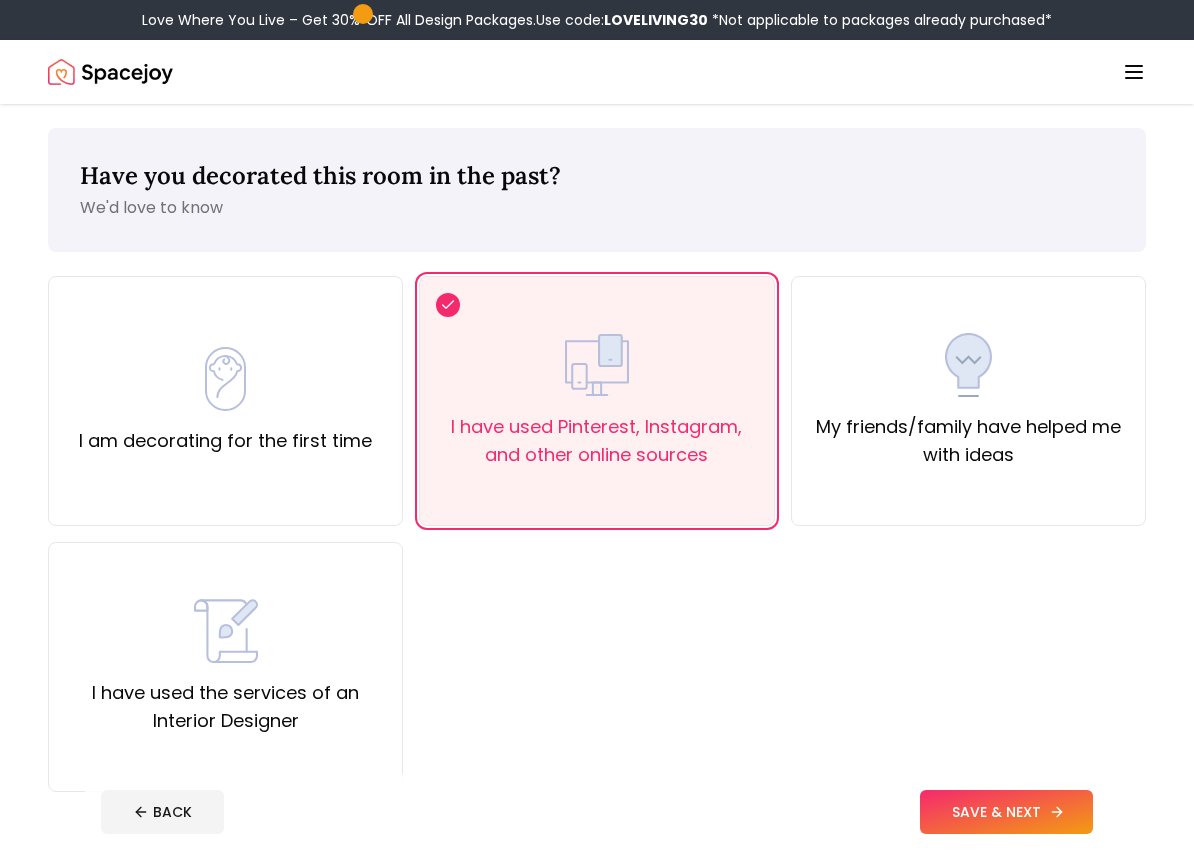 click on "SAVE & NEXT" at bounding box center (1006, 812) 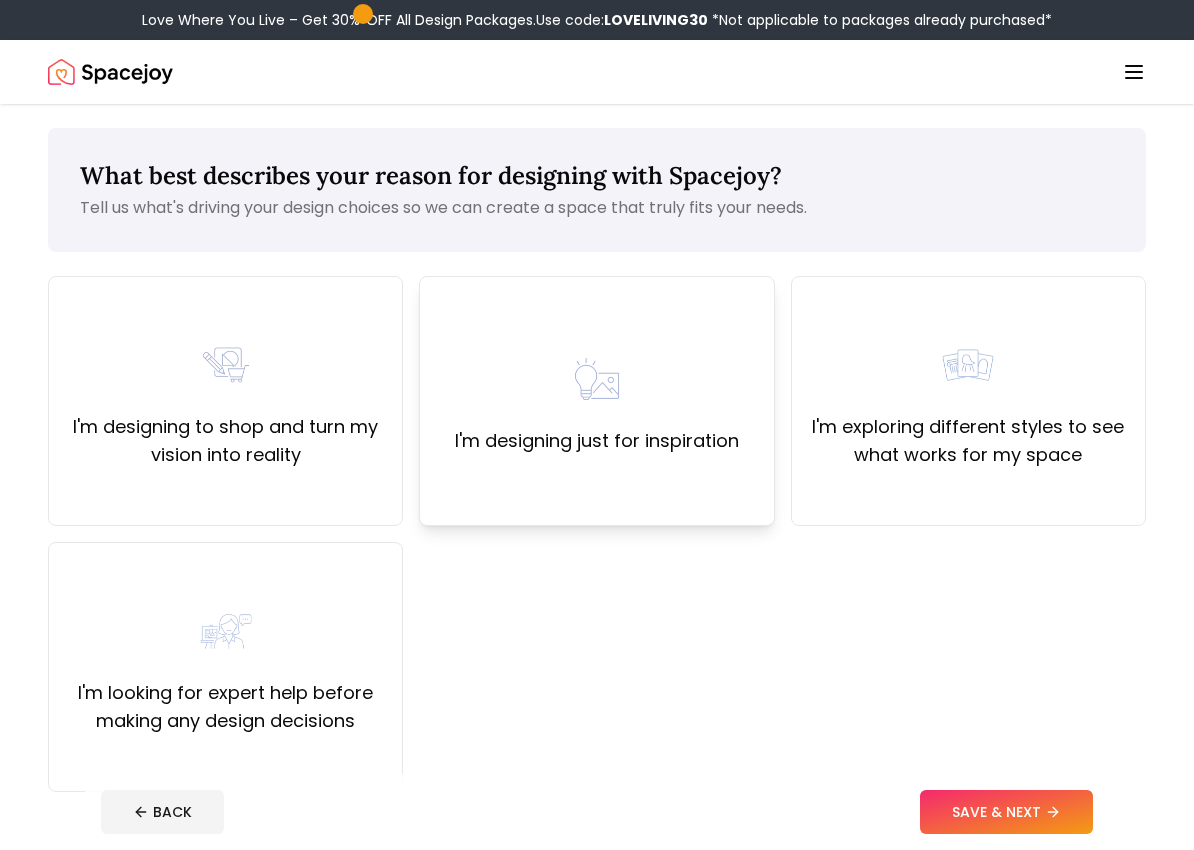 click on "I'm designing just for inspiration" at bounding box center [596, 401] 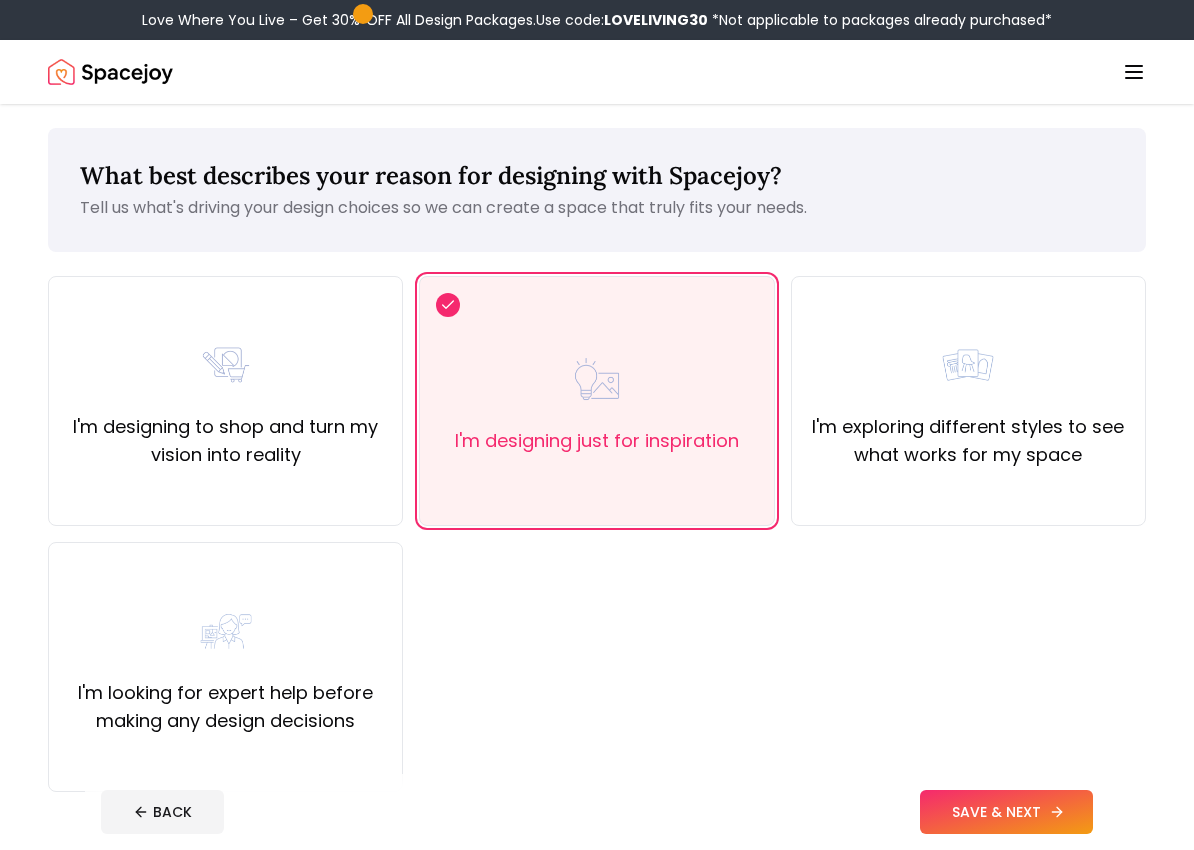 click on "SAVE & NEXT" at bounding box center (1006, 812) 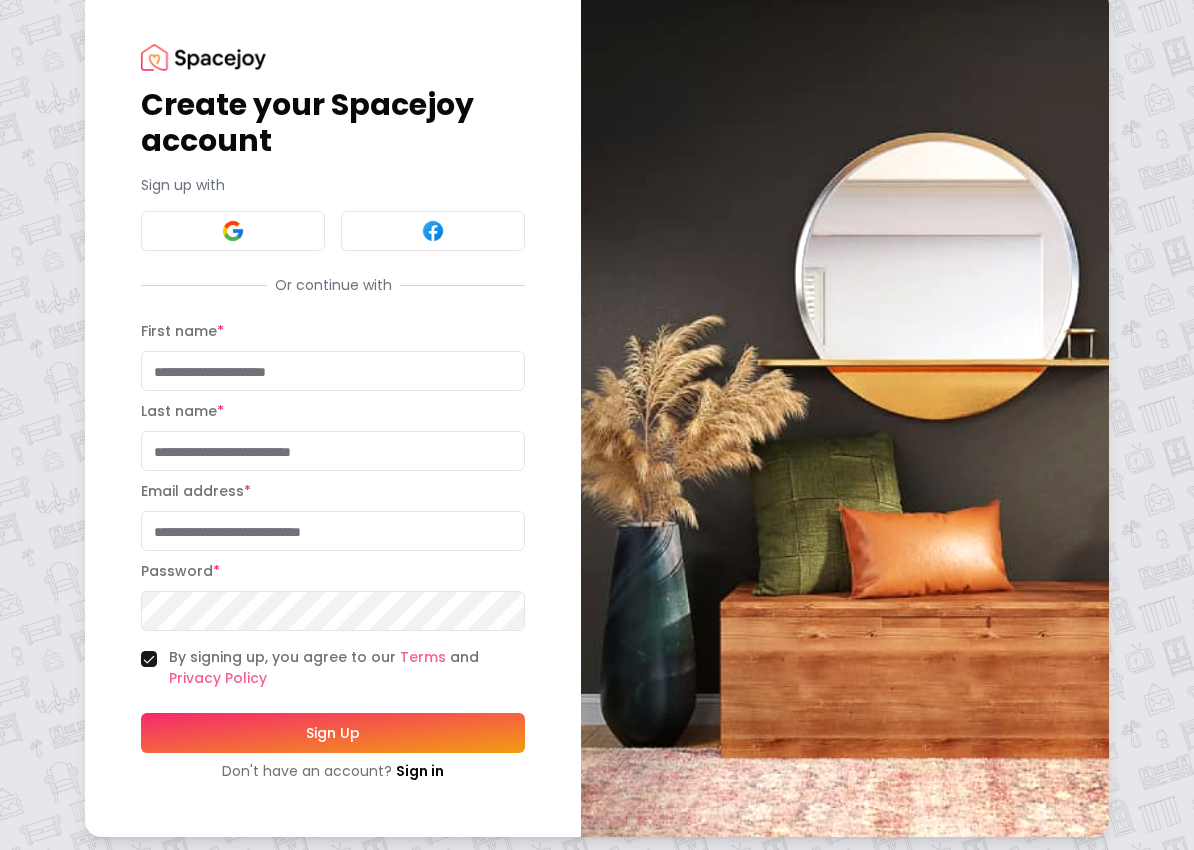 scroll, scrollTop: 0, scrollLeft: 0, axis: both 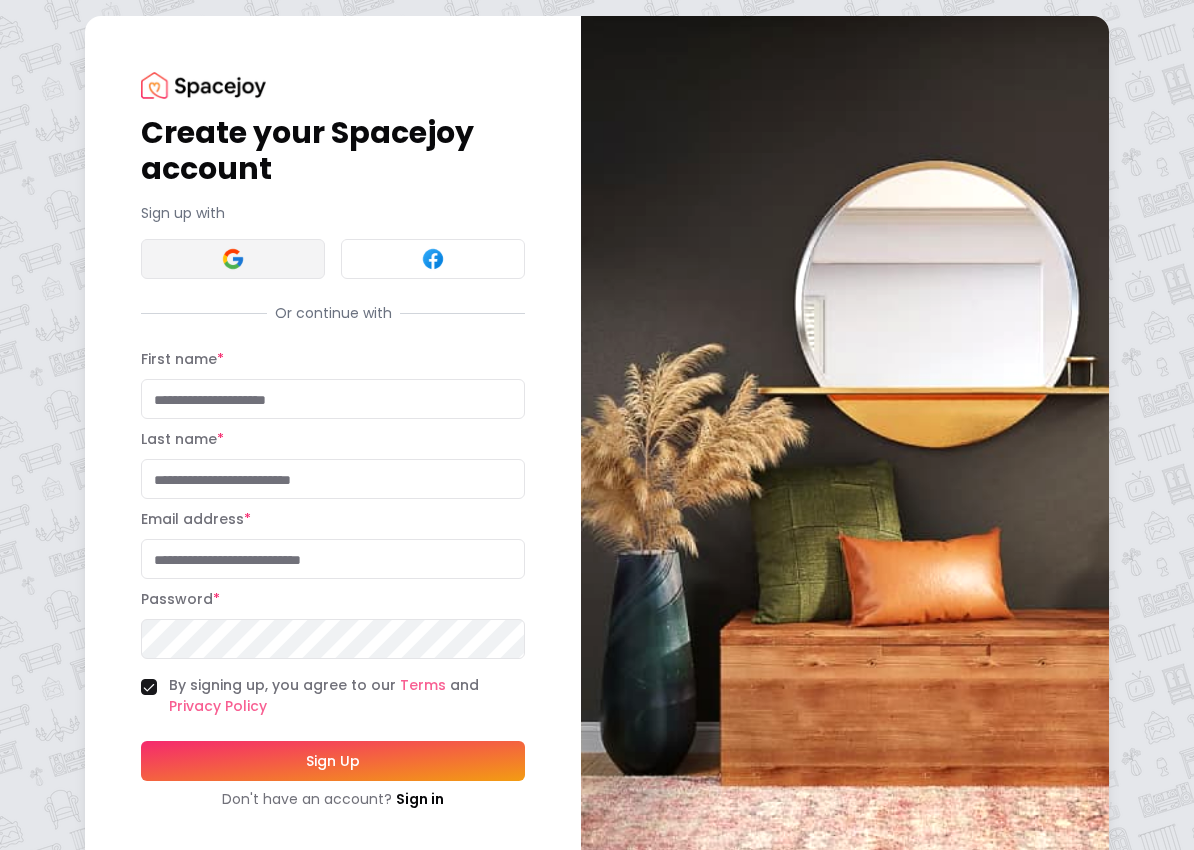 click at bounding box center (233, 259) 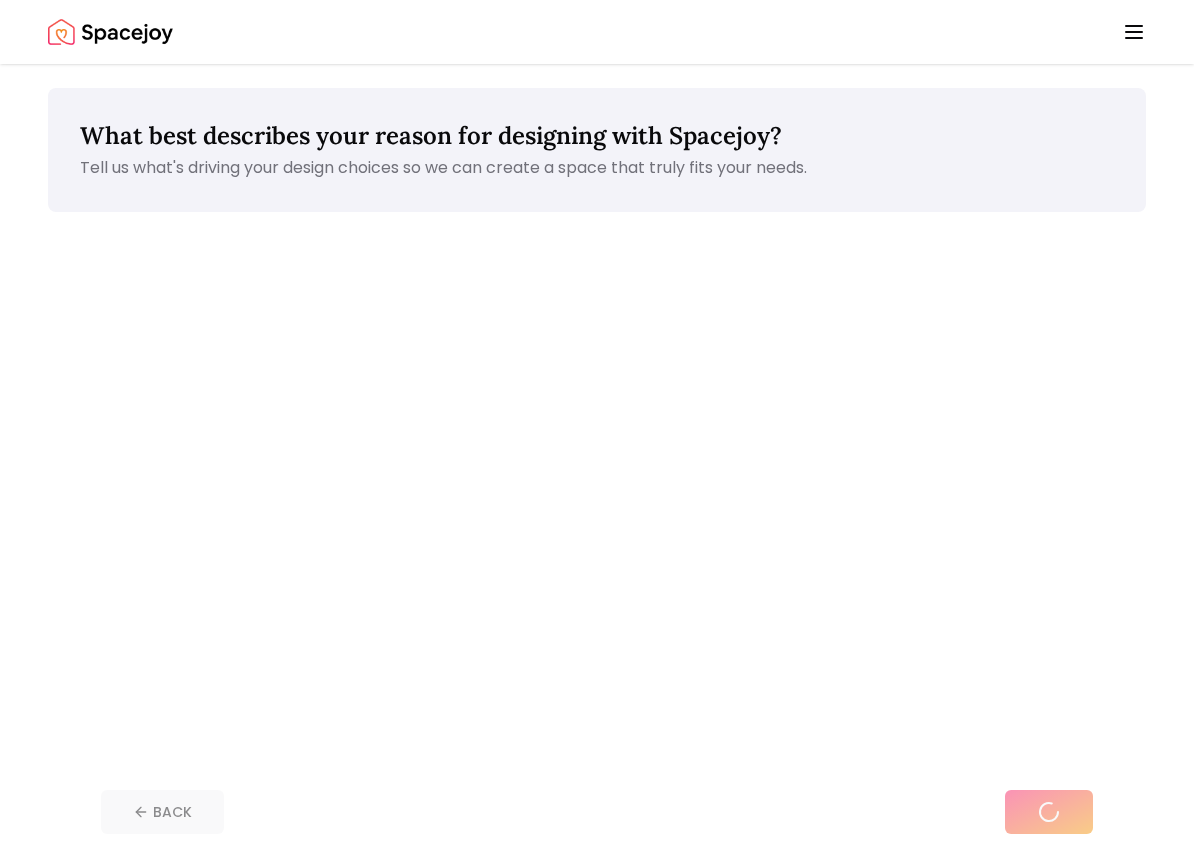 scroll, scrollTop: 0, scrollLeft: 0, axis: both 